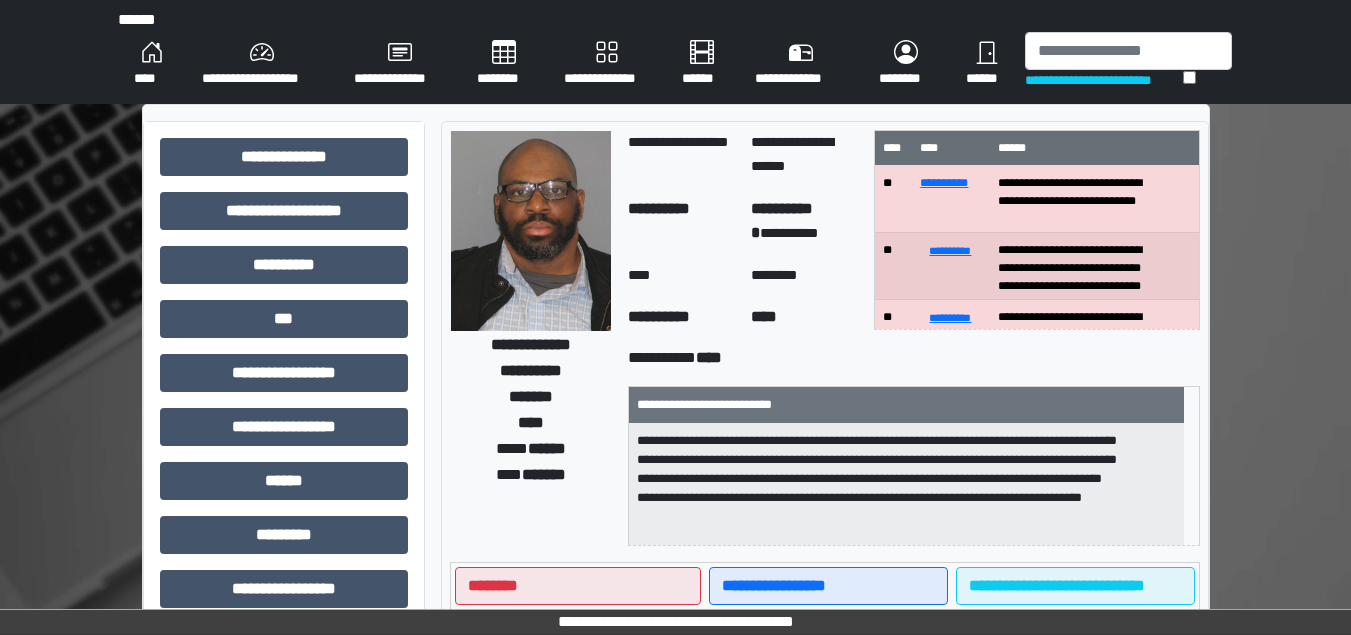 scroll, scrollTop: 0, scrollLeft: 0, axis: both 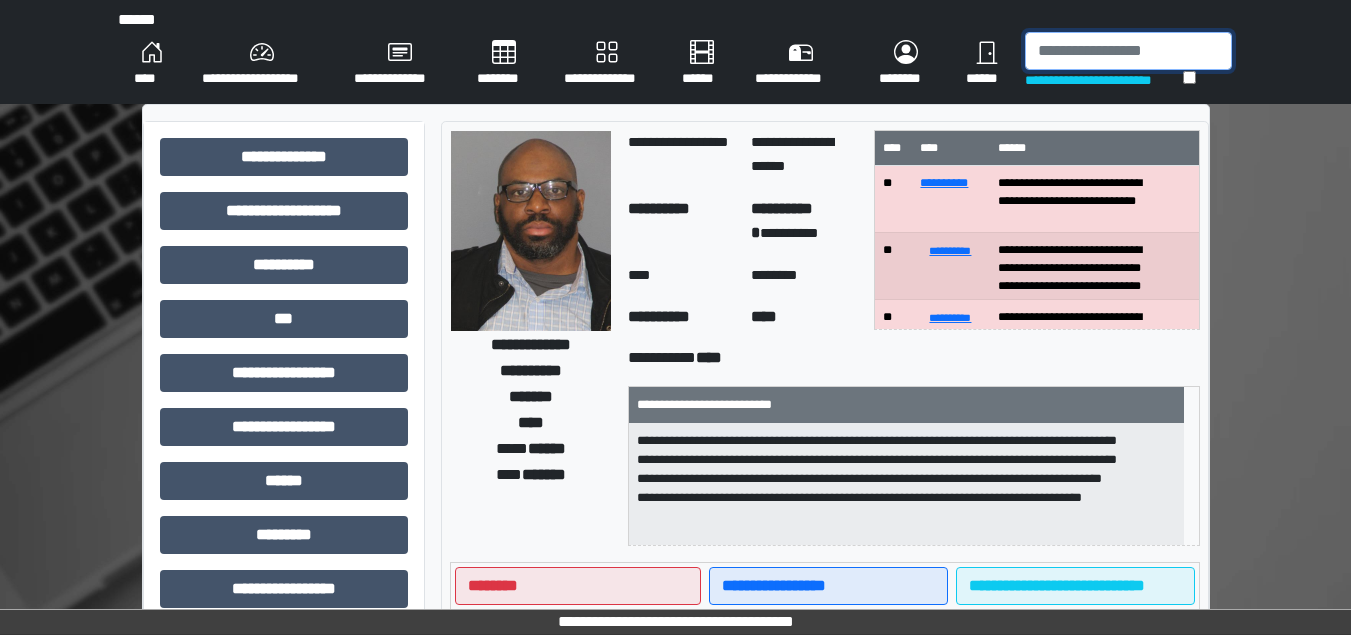 click at bounding box center (1128, 51) 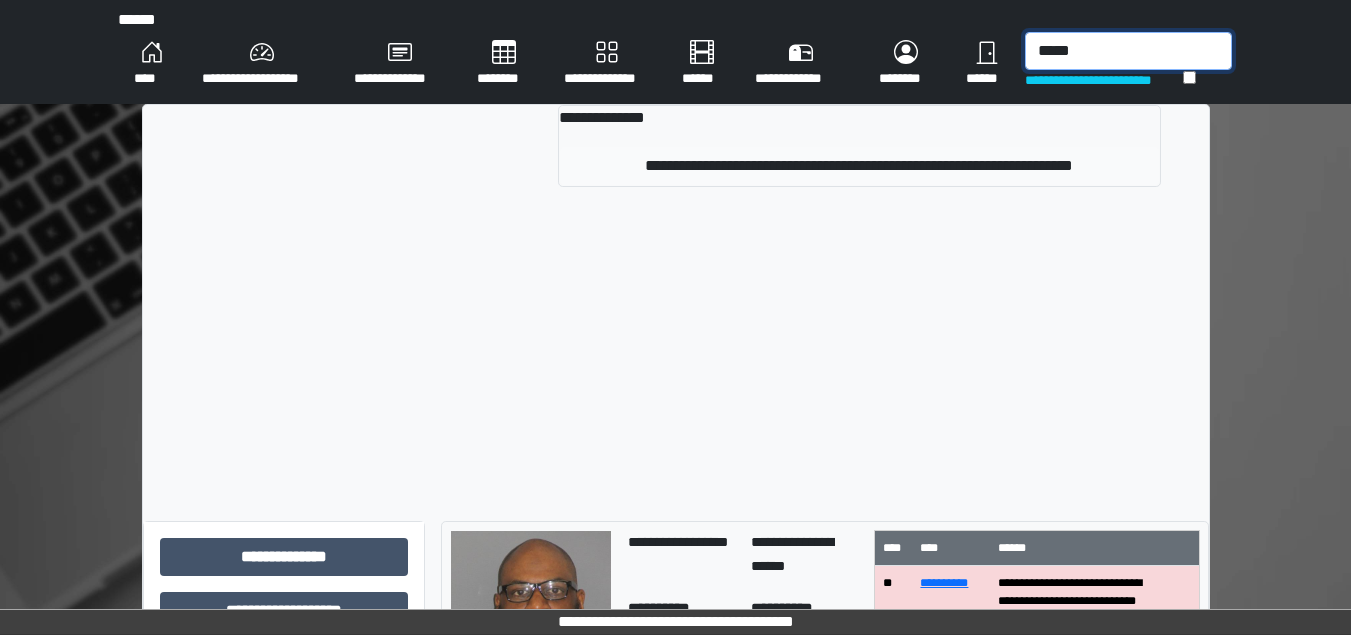 type on "*****" 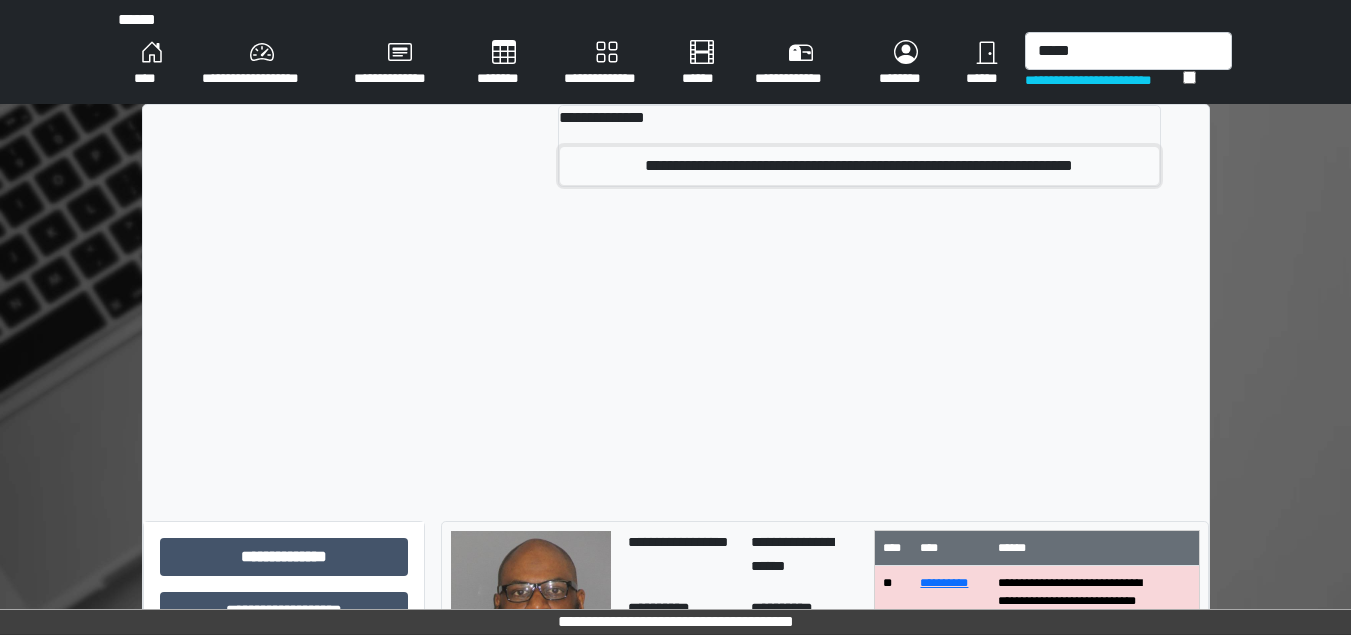 click on "**********" at bounding box center (859, 166) 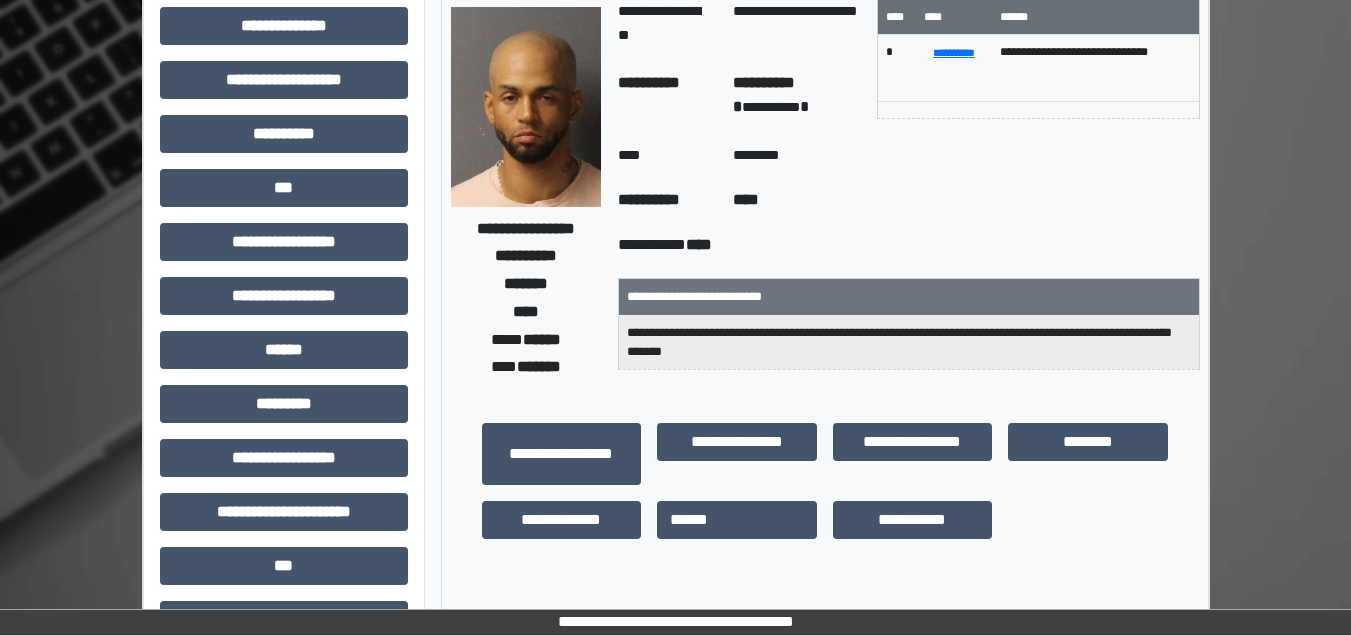 scroll, scrollTop: 200, scrollLeft: 0, axis: vertical 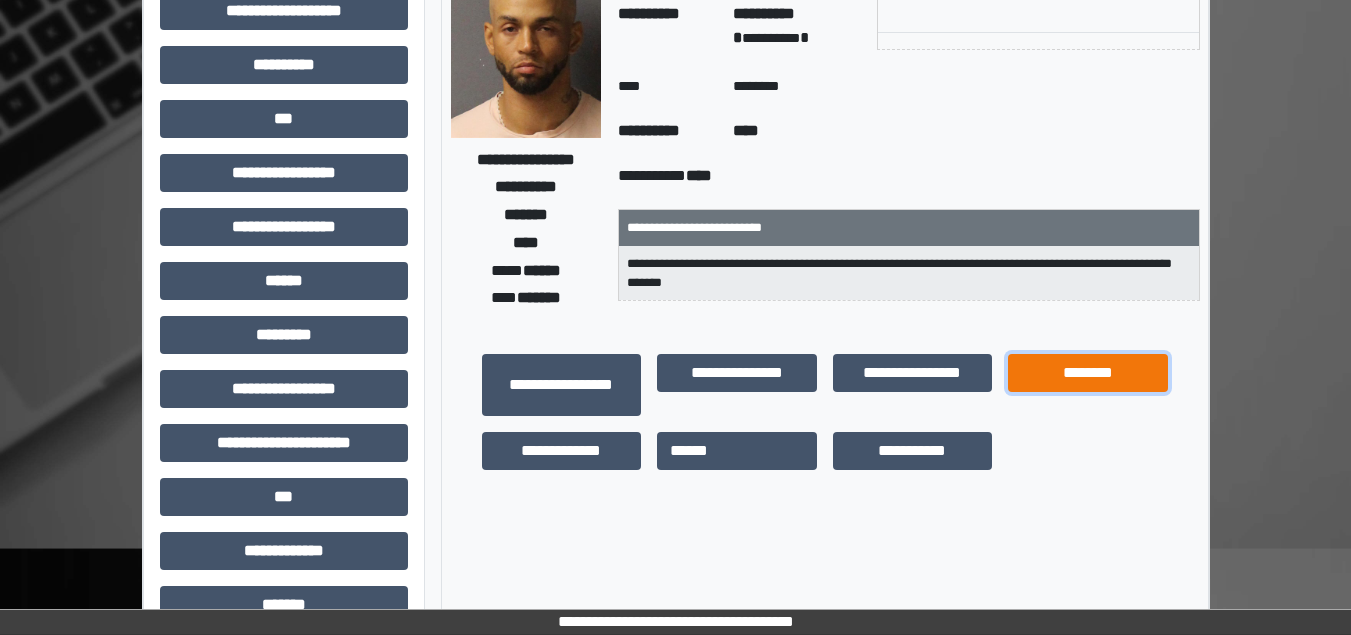 click on "********" at bounding box center [562, 385] 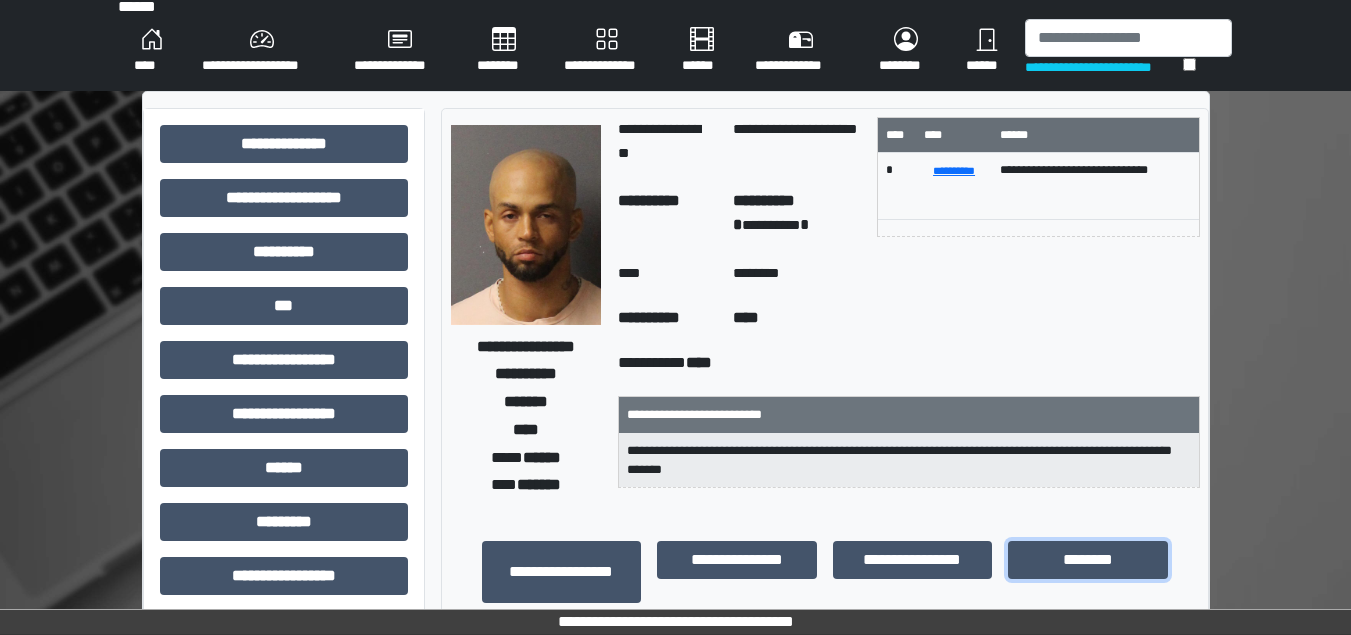scroll, scrollTop: 0, scrollLeft: 0, axis: both 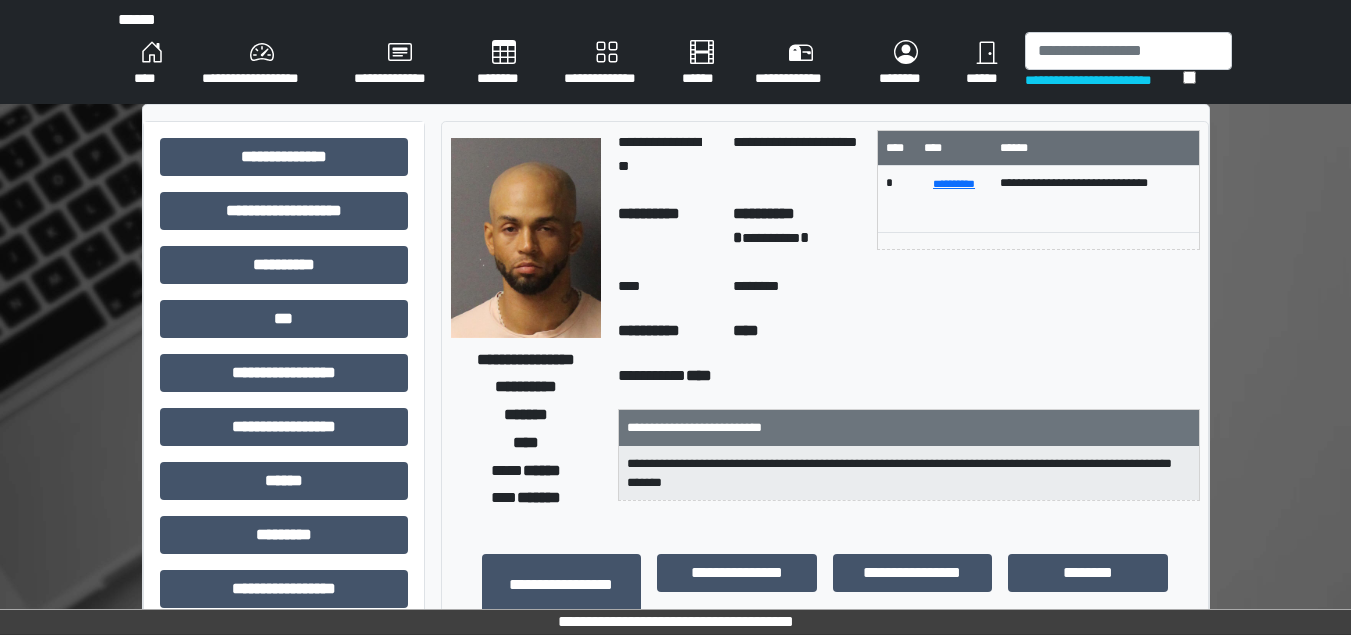 click on "****" at bounding box center [152, 64] 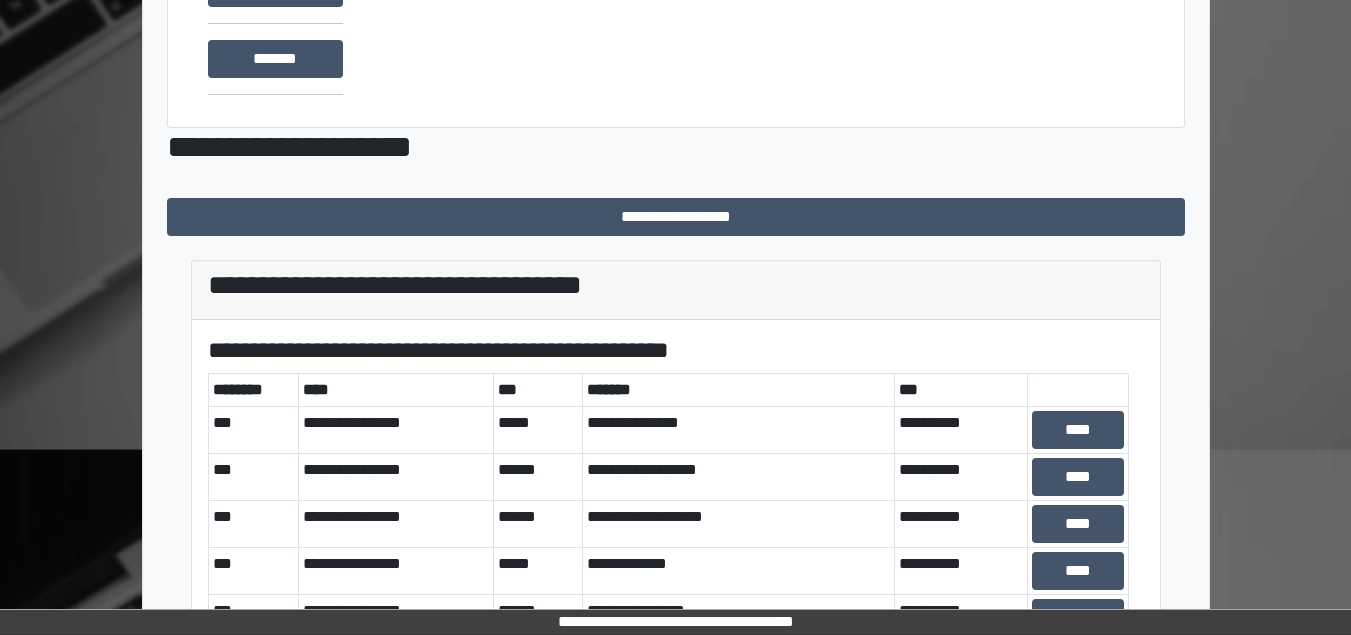 scroll, scrollTop: 300, scrollLeft: 0, axis: vertical 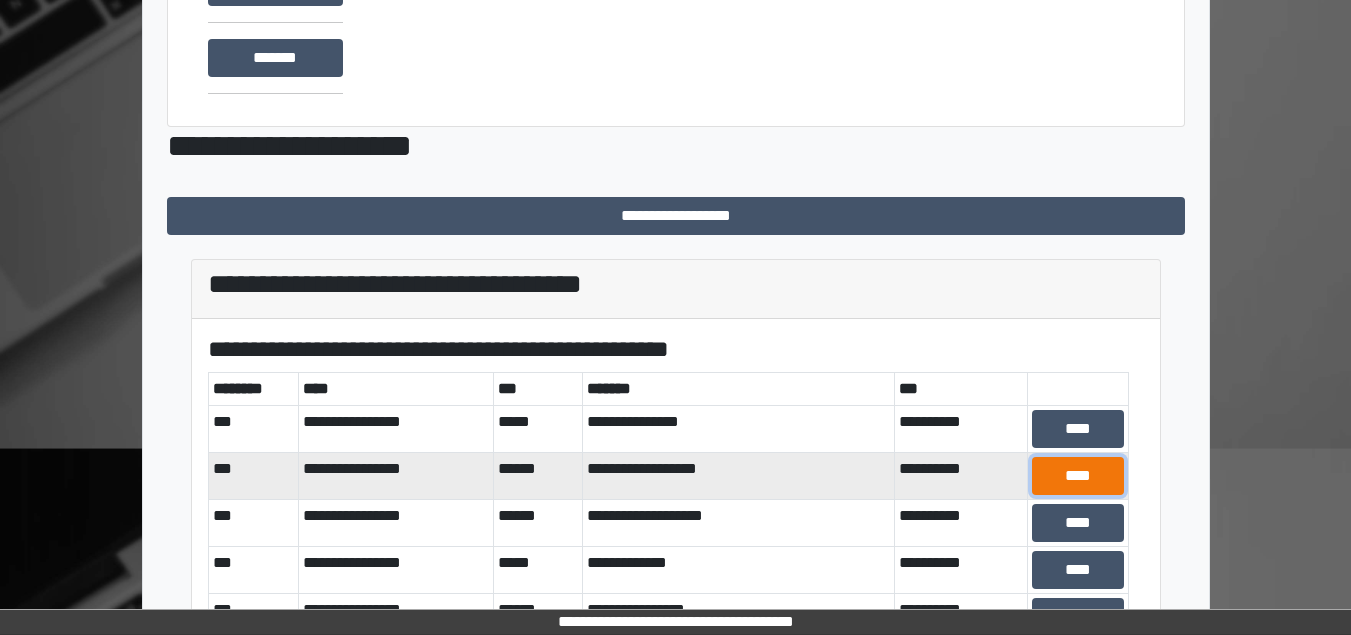 click on "****" at bounding box center [1078, 429] 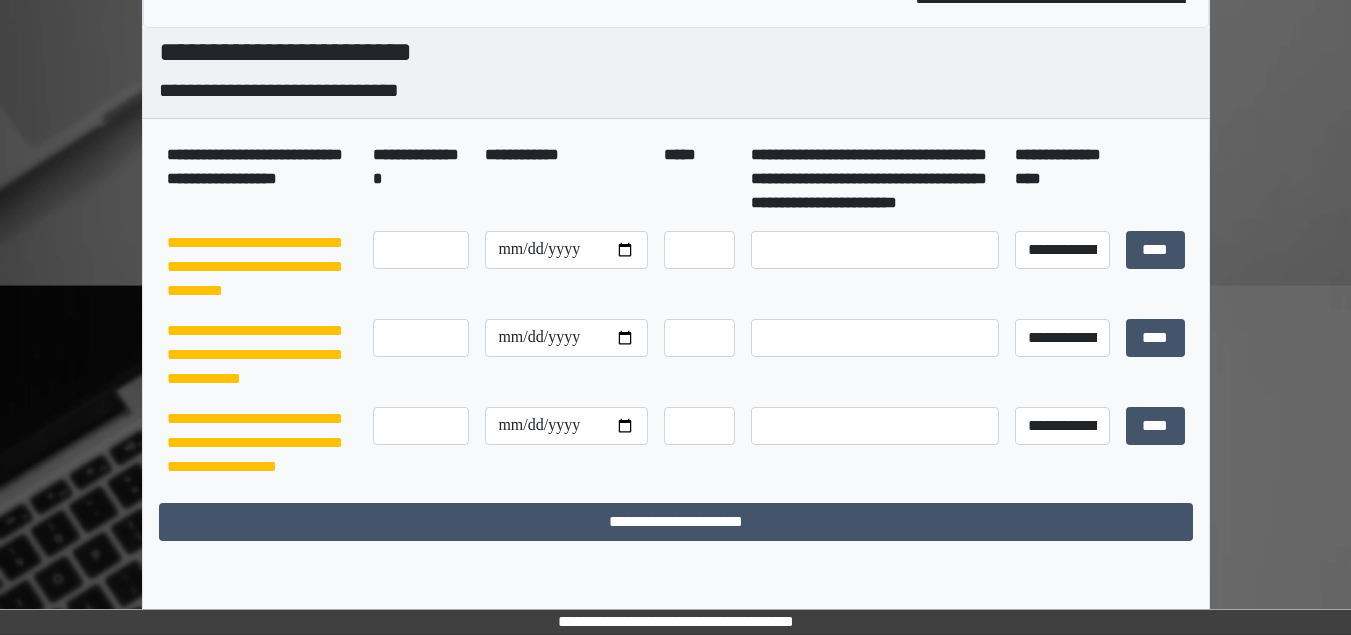 scroll, scrollTop: 498, scrollLeft: 0, axis: vertical 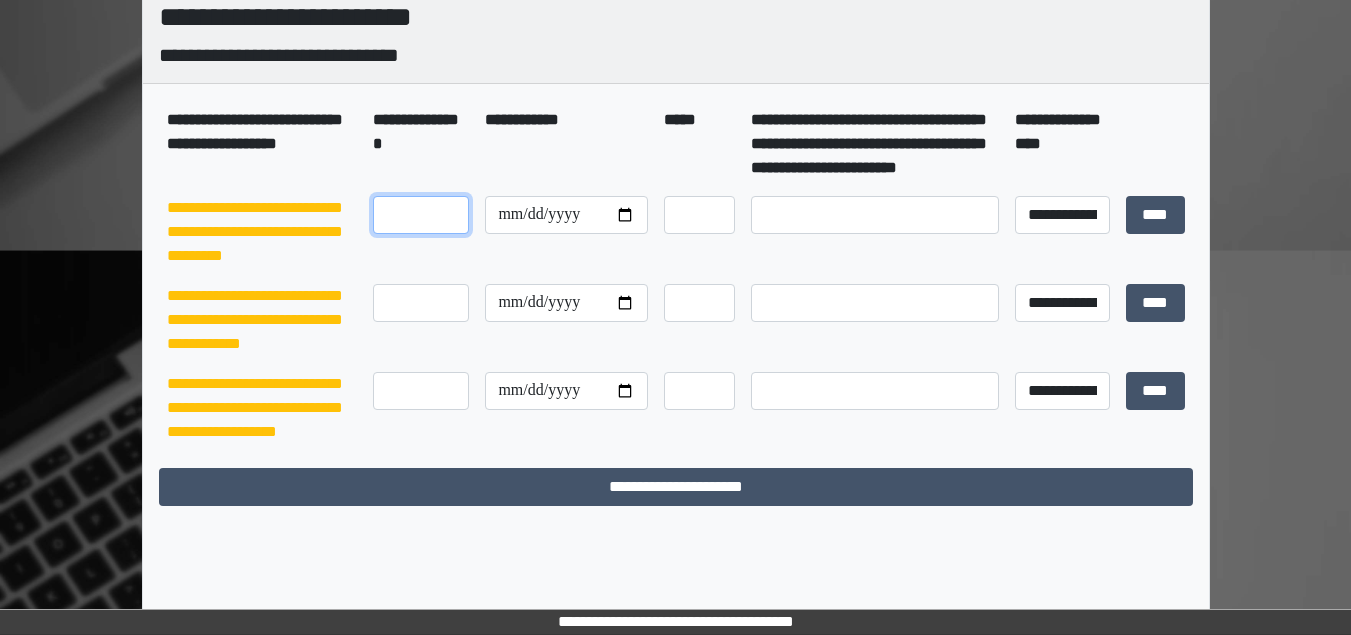 click at bounding box center [421, 215] 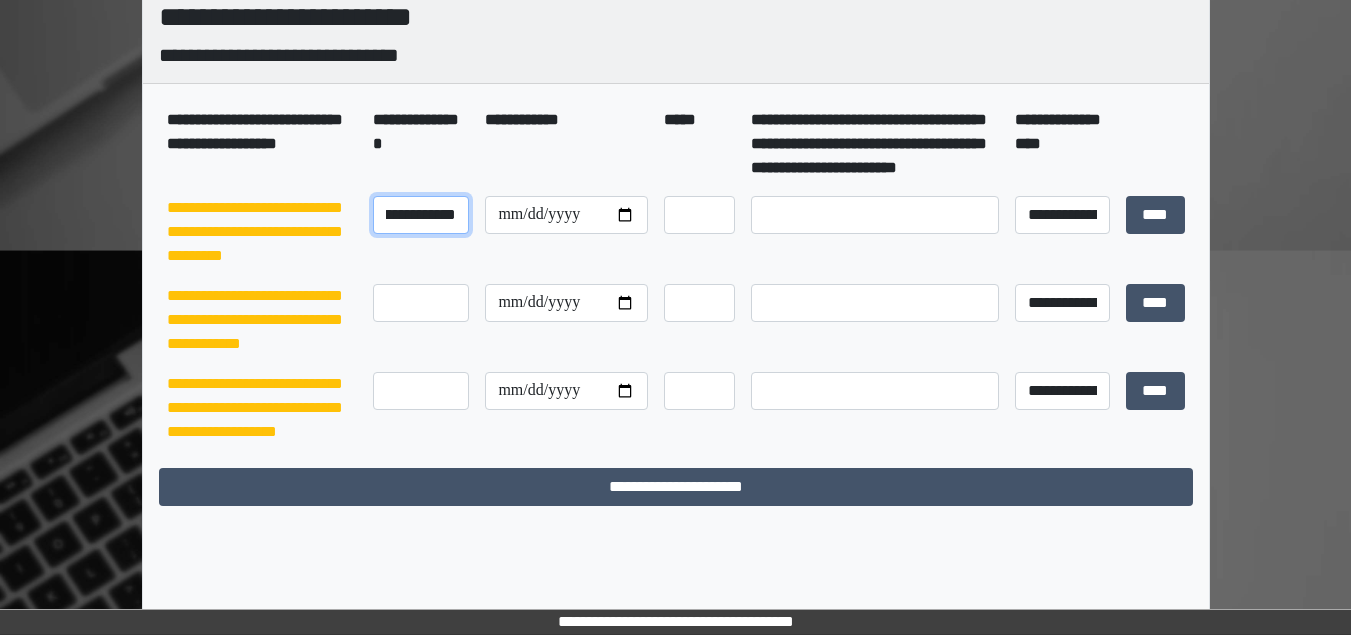 scroll, scrollTop: 0, scrollLeft: 63, axis: horizontal 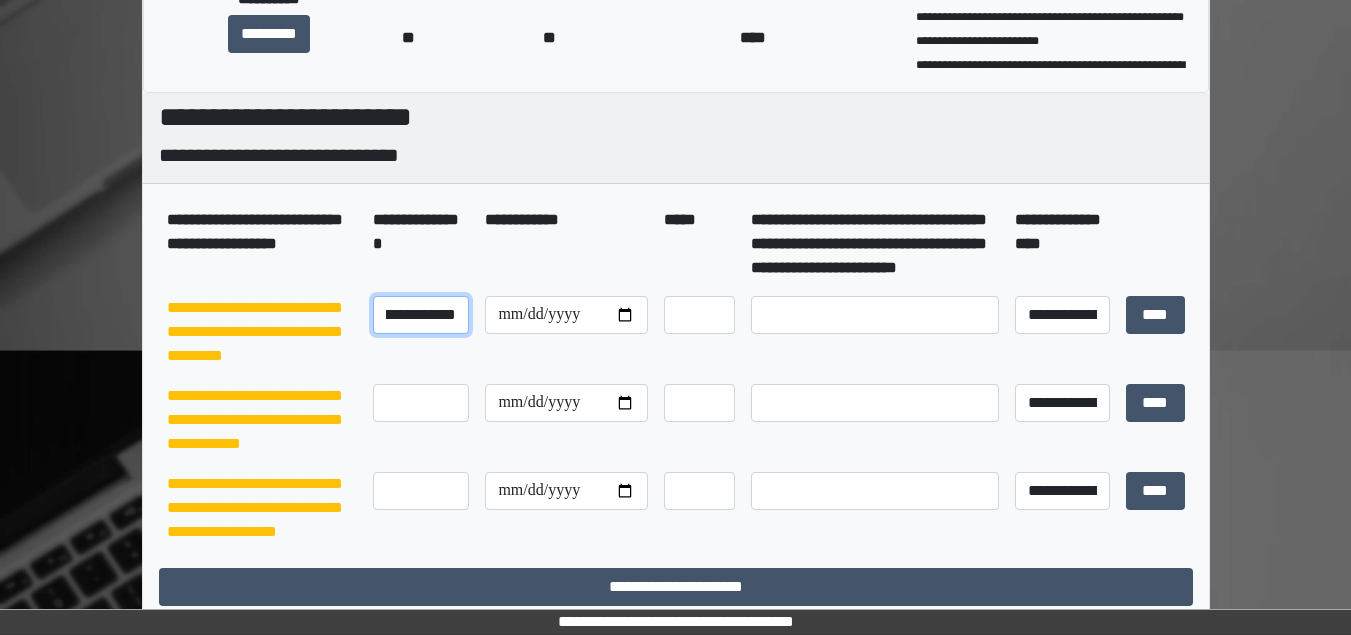 type on "**********" 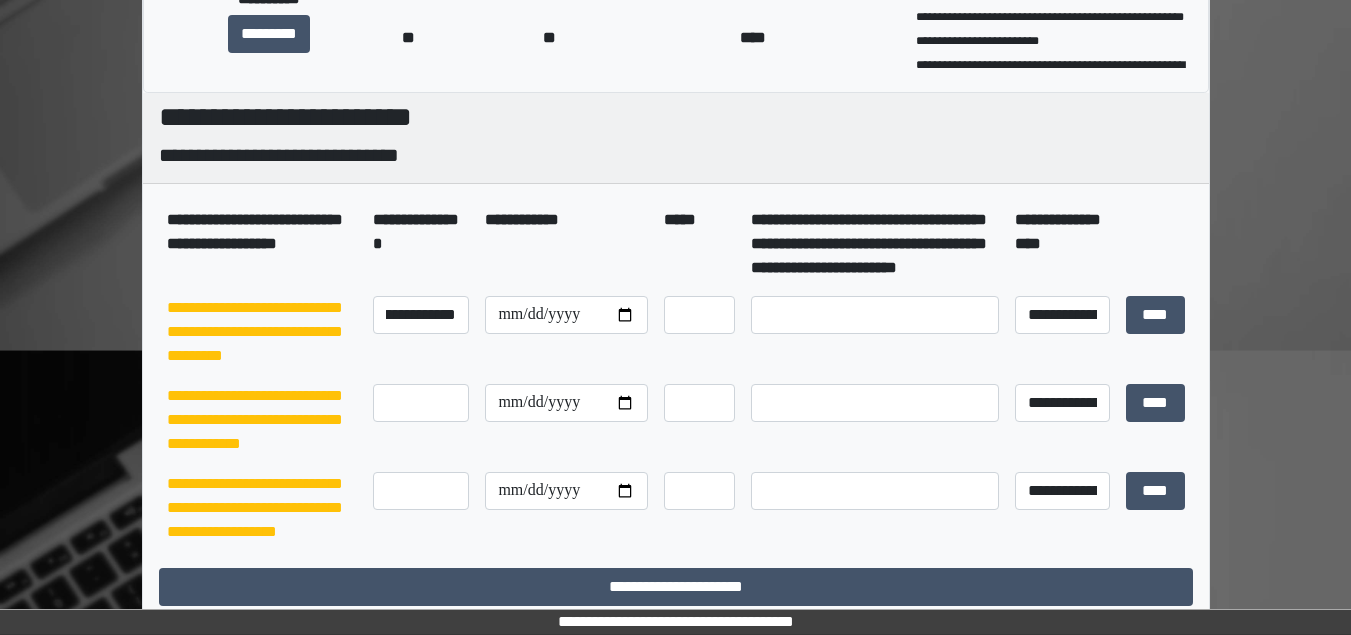 scroll, scrollTop: 0, scrollLeft: 0, axis: both 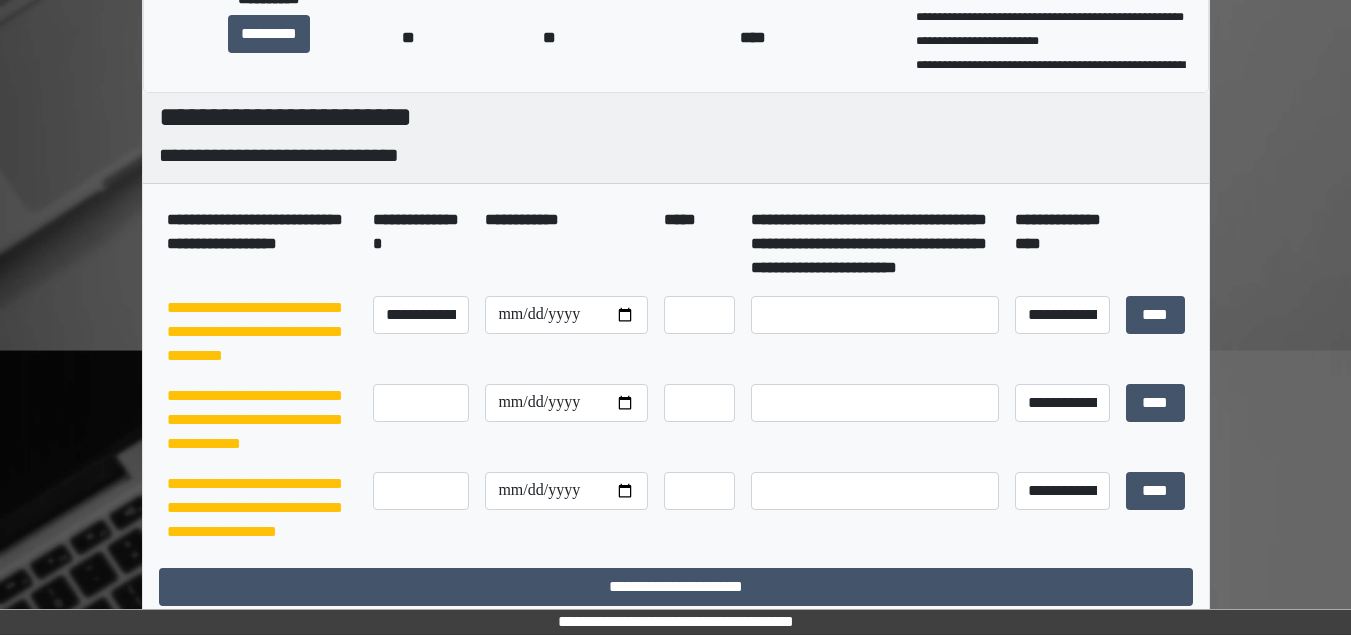 click on "**********" at bounding box center [566, 244] 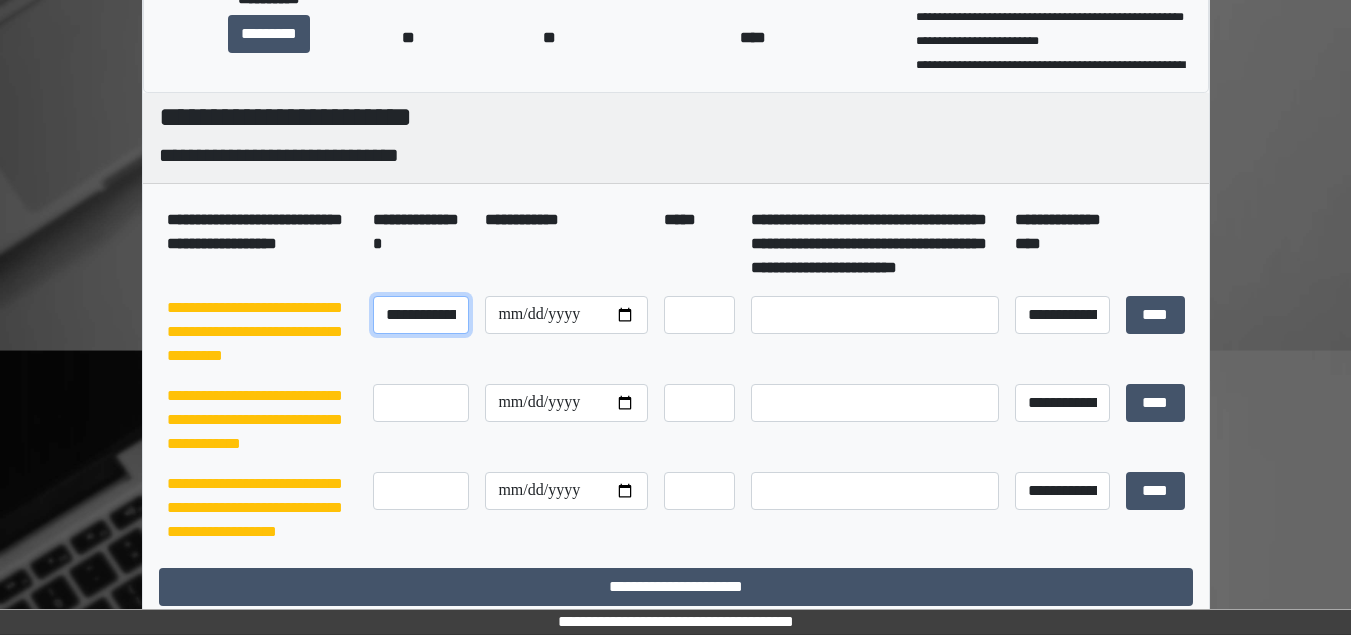 scroll, scrollTop: 0, scrollLeft: 63, axis: horizontal 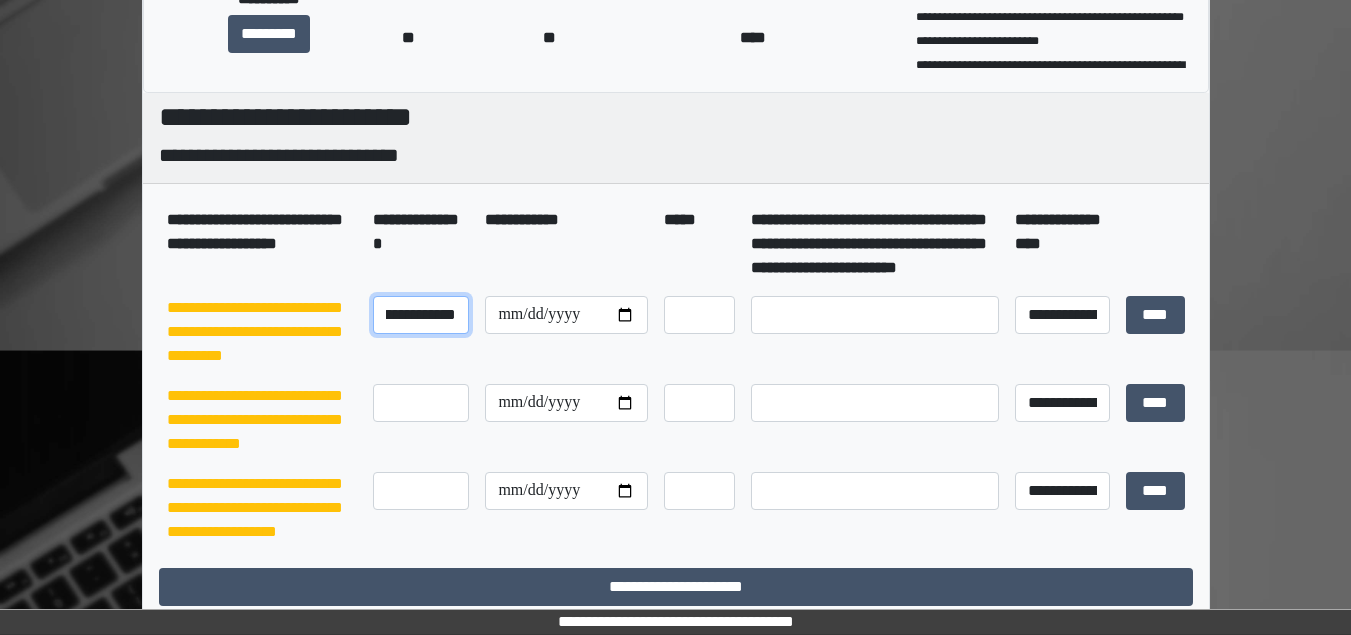 drag, startPoint x: 387, startPoint y: 333, endPoint x: 513, endPoint y: 375, distance: 132.81566 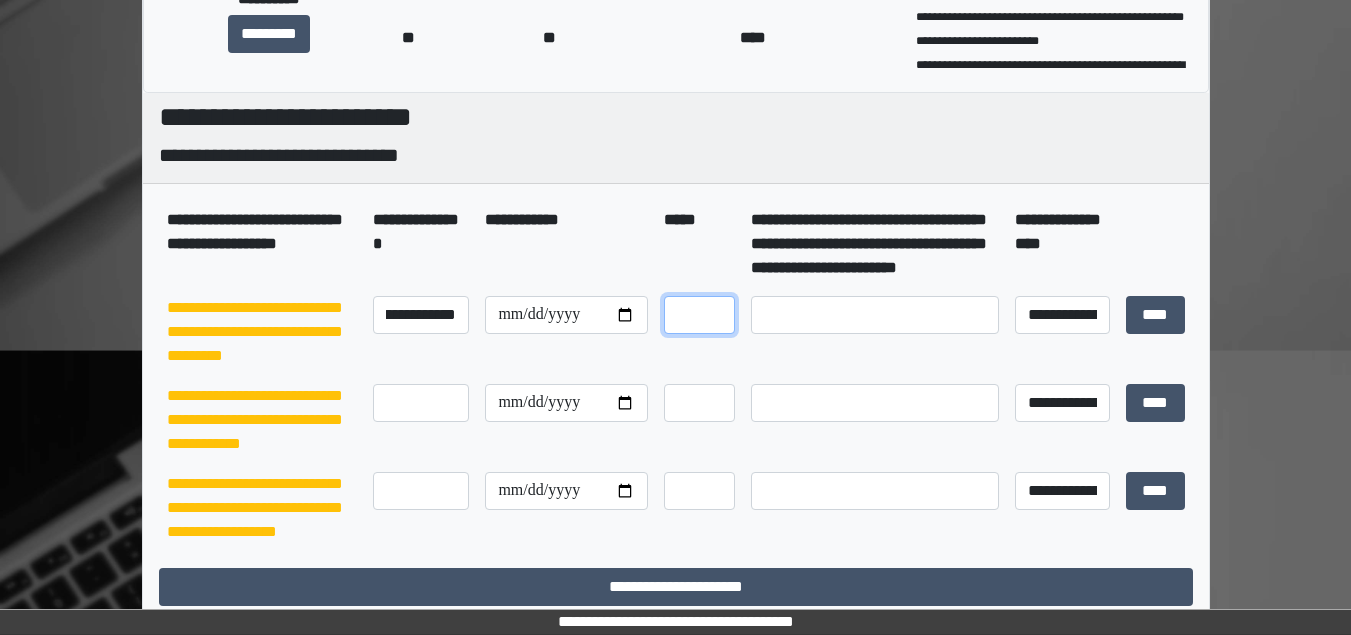 scroll, scrollTop: 0, scrollLeft: 0, axis: both 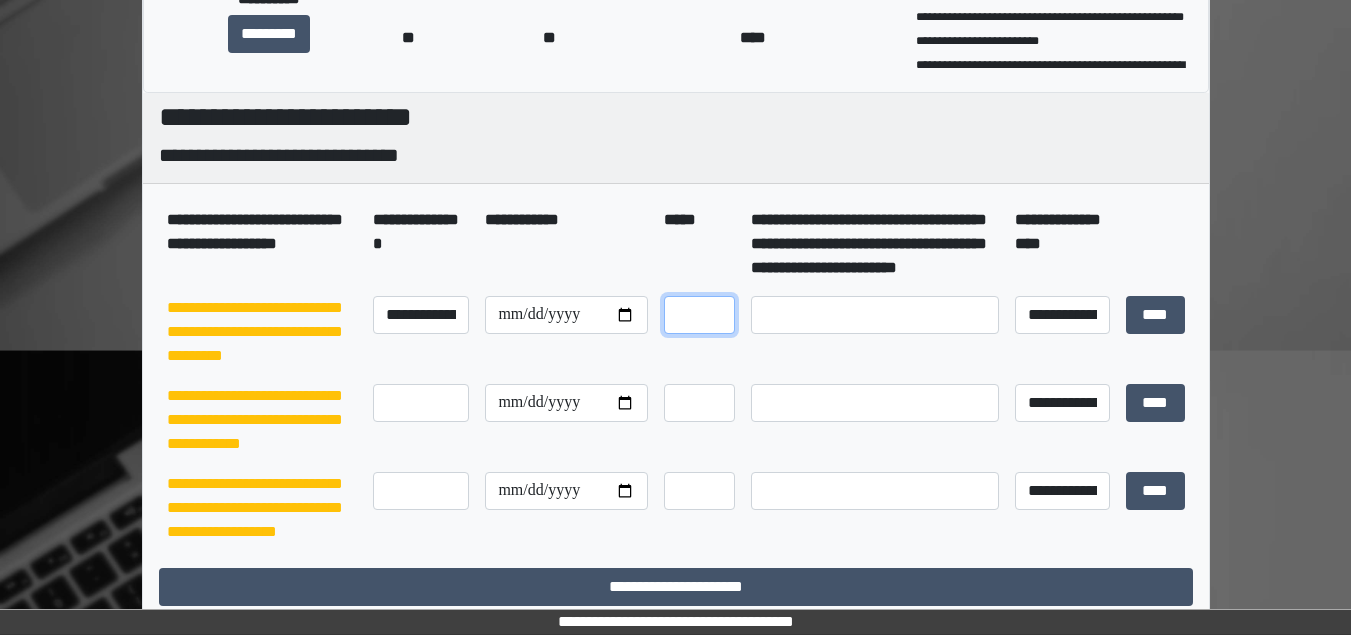 click at bounding box center [699, 315] 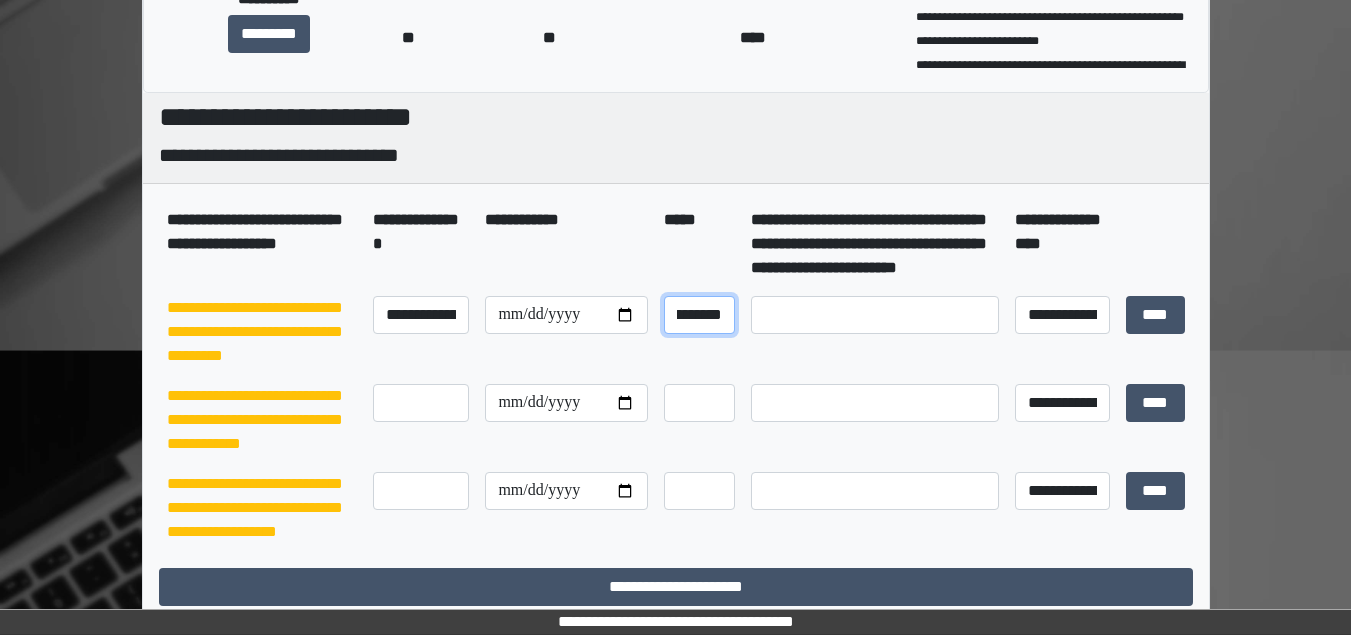 scroll, scrollTop: 0, scrollLeft: 232, axis: horizontal 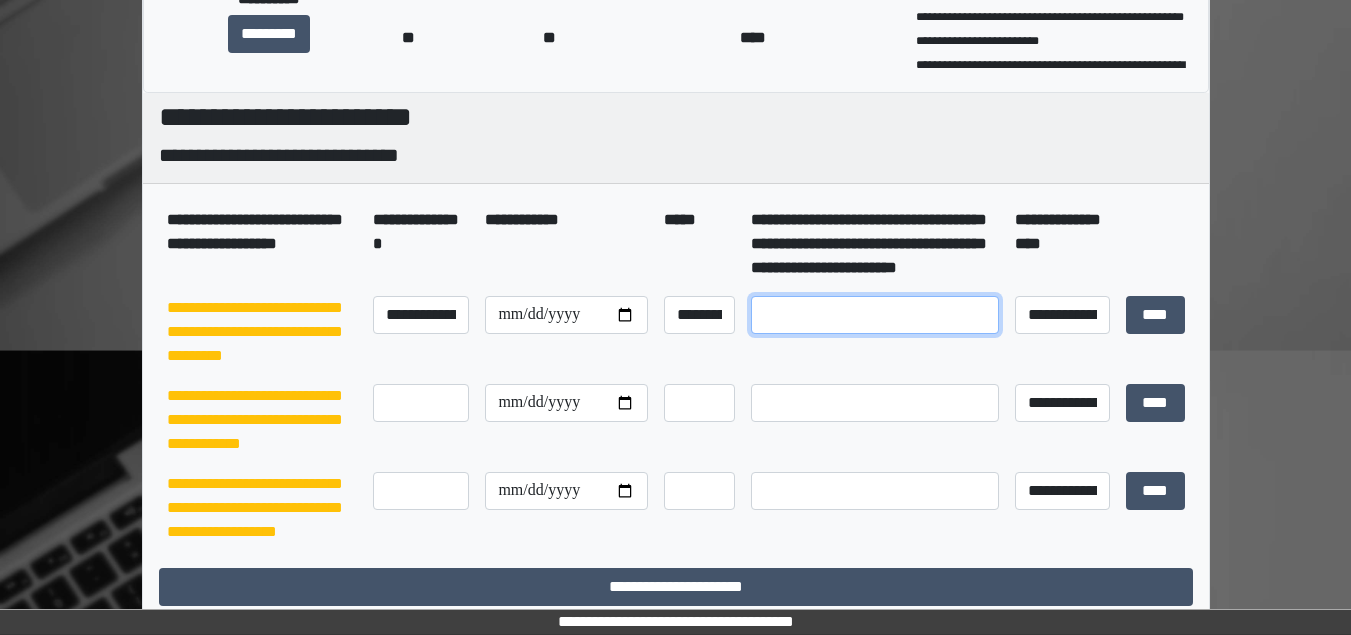 click at bounding box center [874, 315] 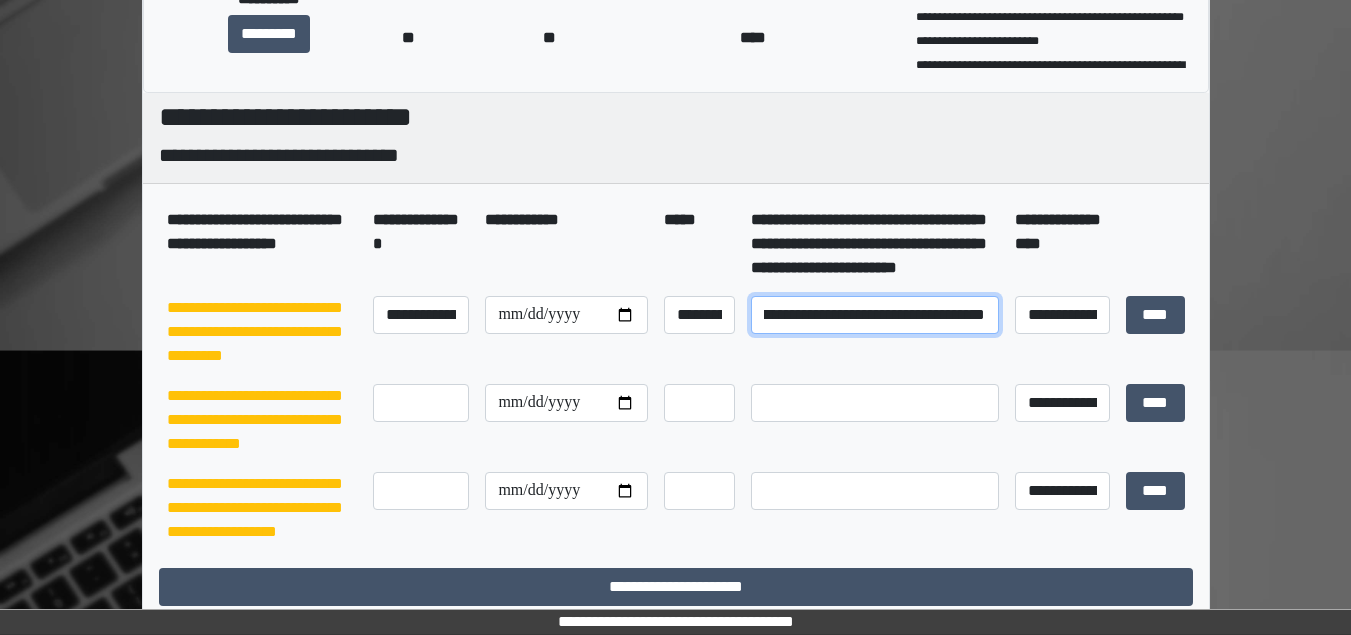 scroll, scrollTop: 0, scrollLeft: 52, axis: horizontal 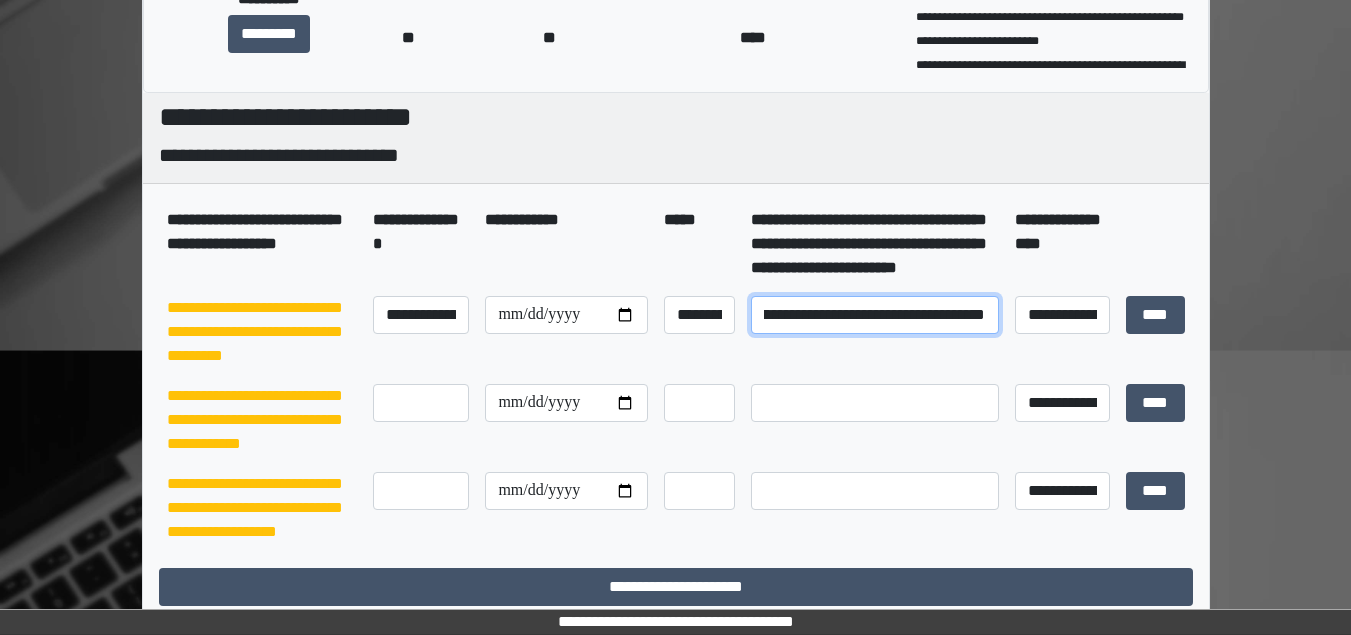 type on "**********" 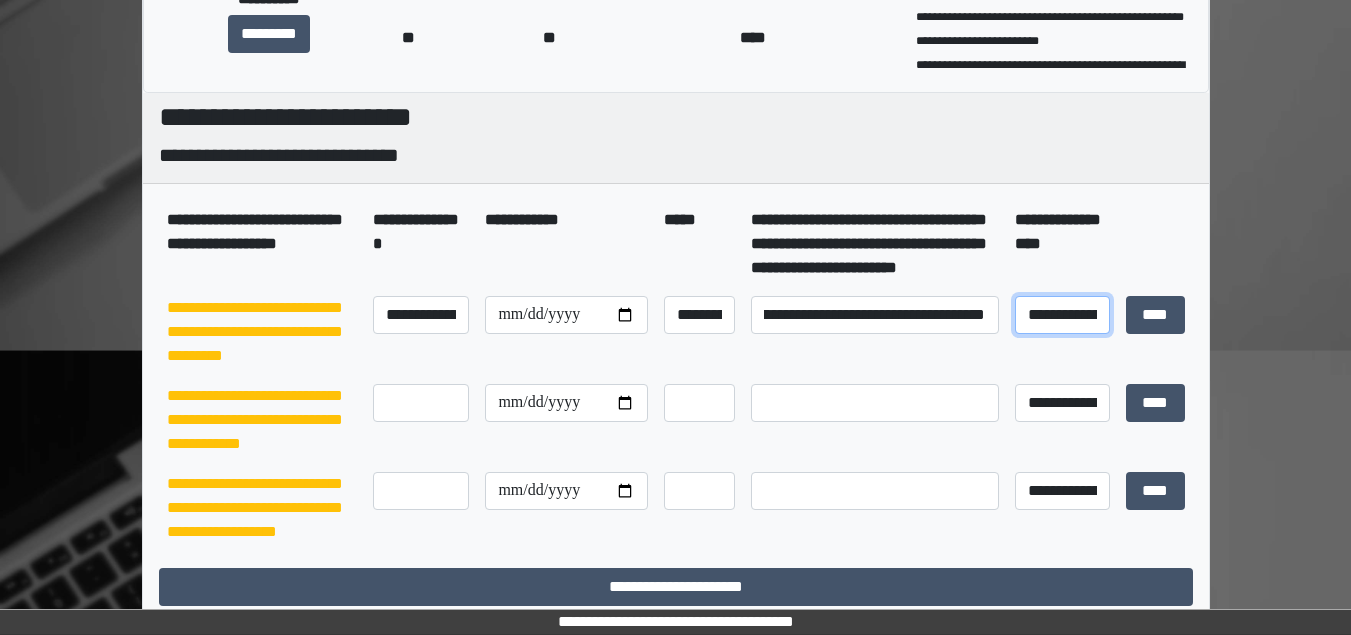 click on "**********" at bounding box center [1062, 315] 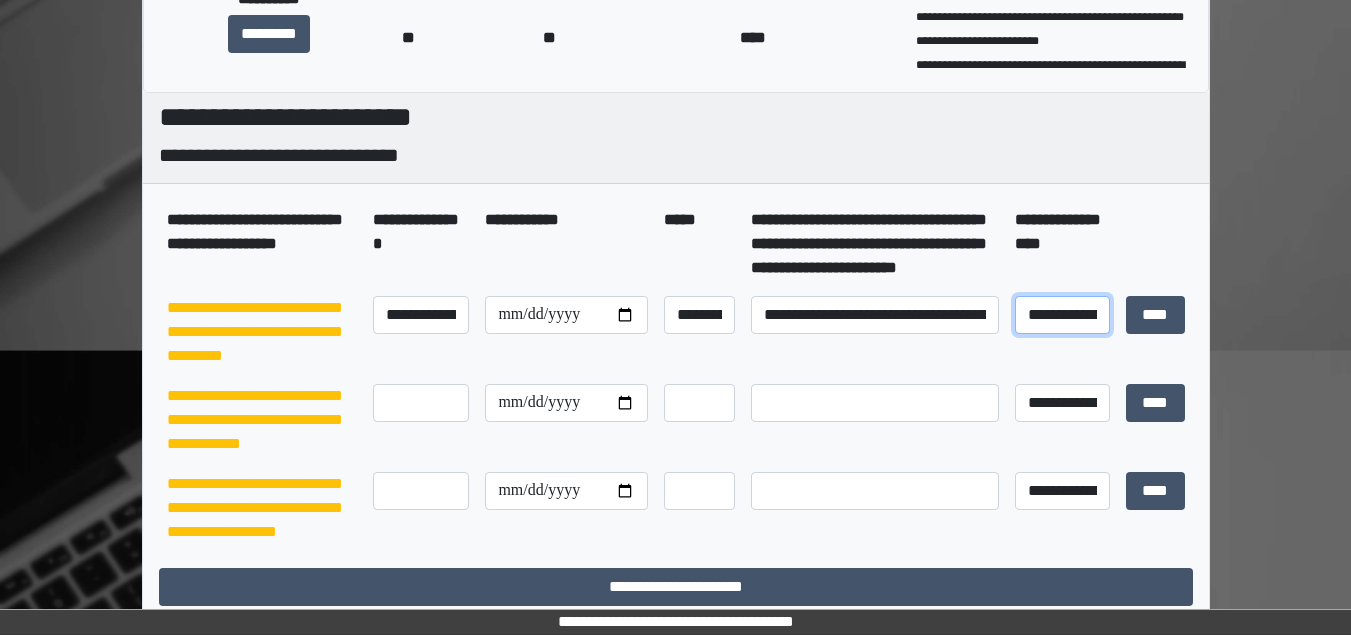 select on "*" 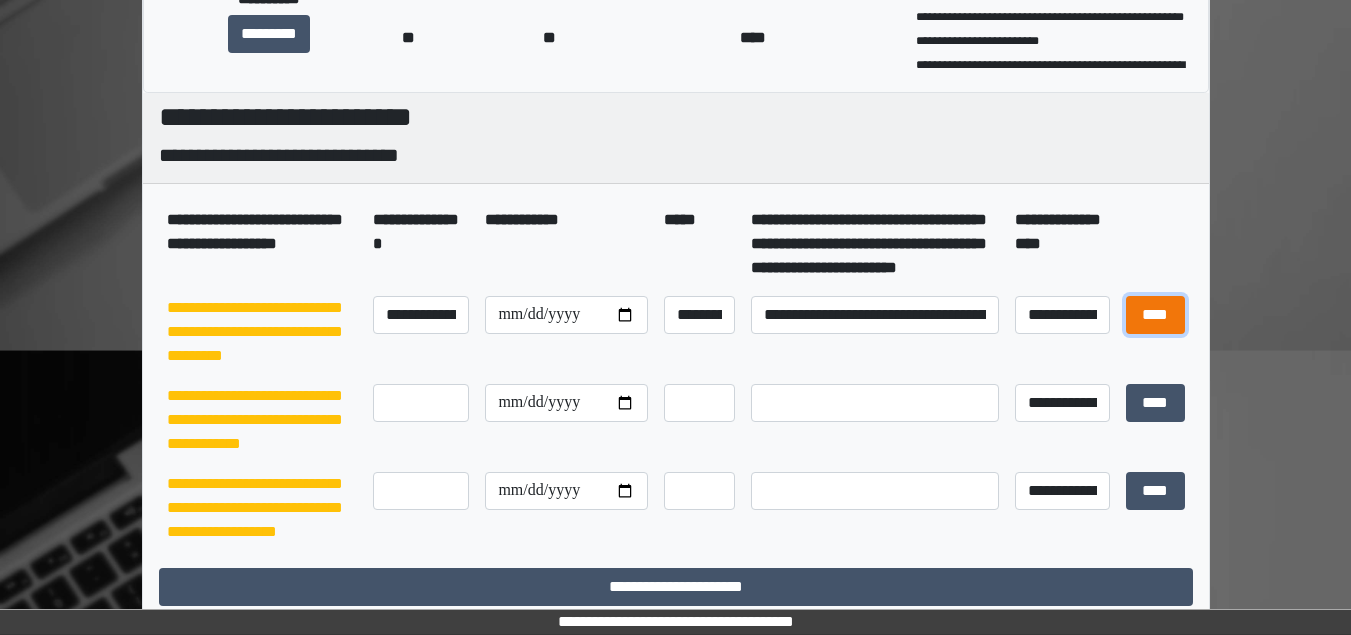 click on "****" at bounding box center [1155, 315] 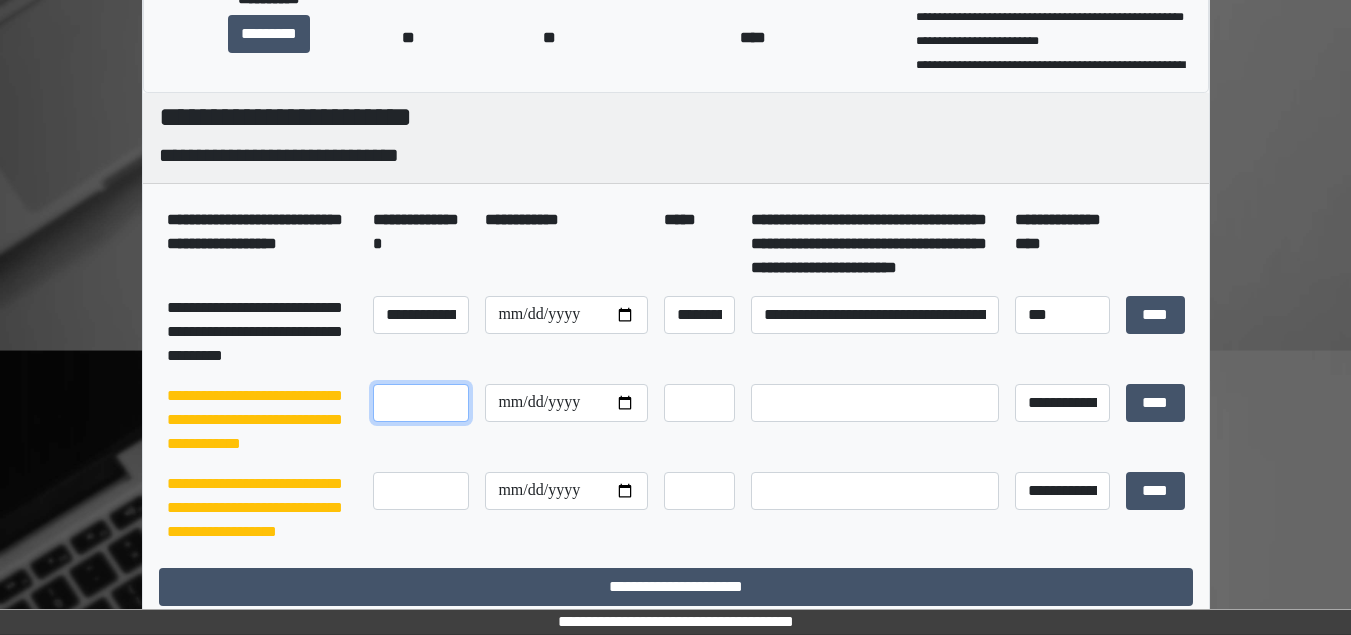 click at bounding box center [421, 403] 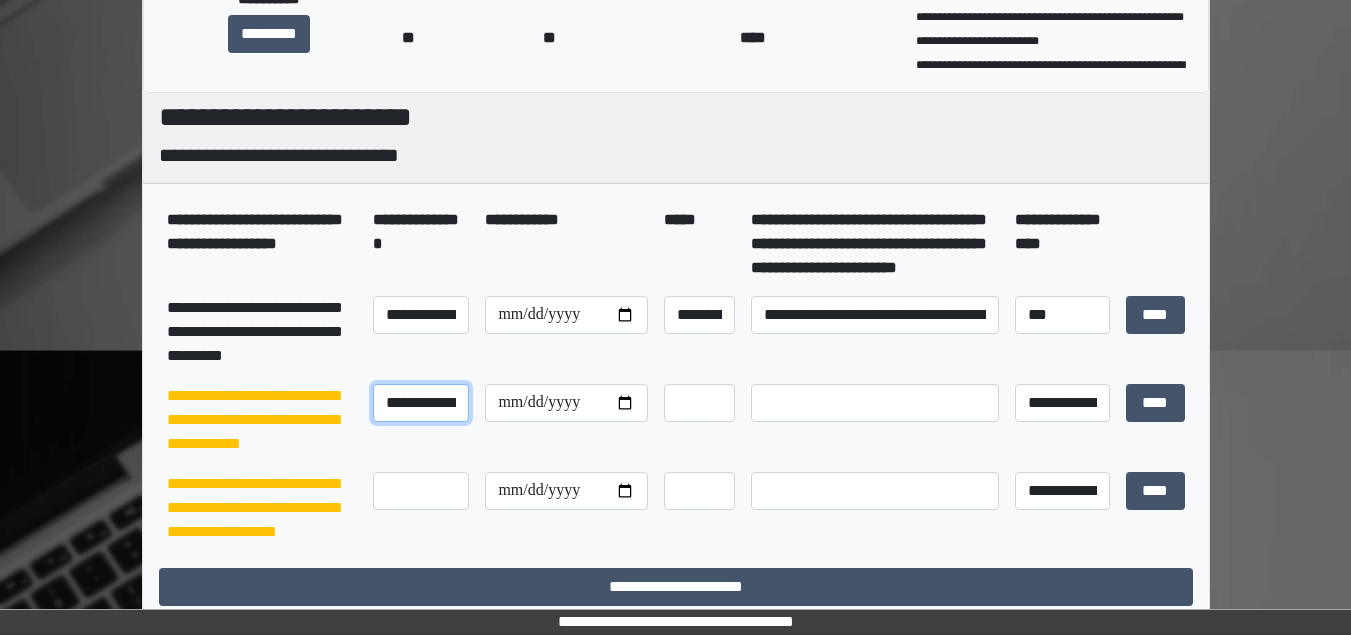 scroll, scrollTop: 0, scrollLeft: 63, axis: horizontal 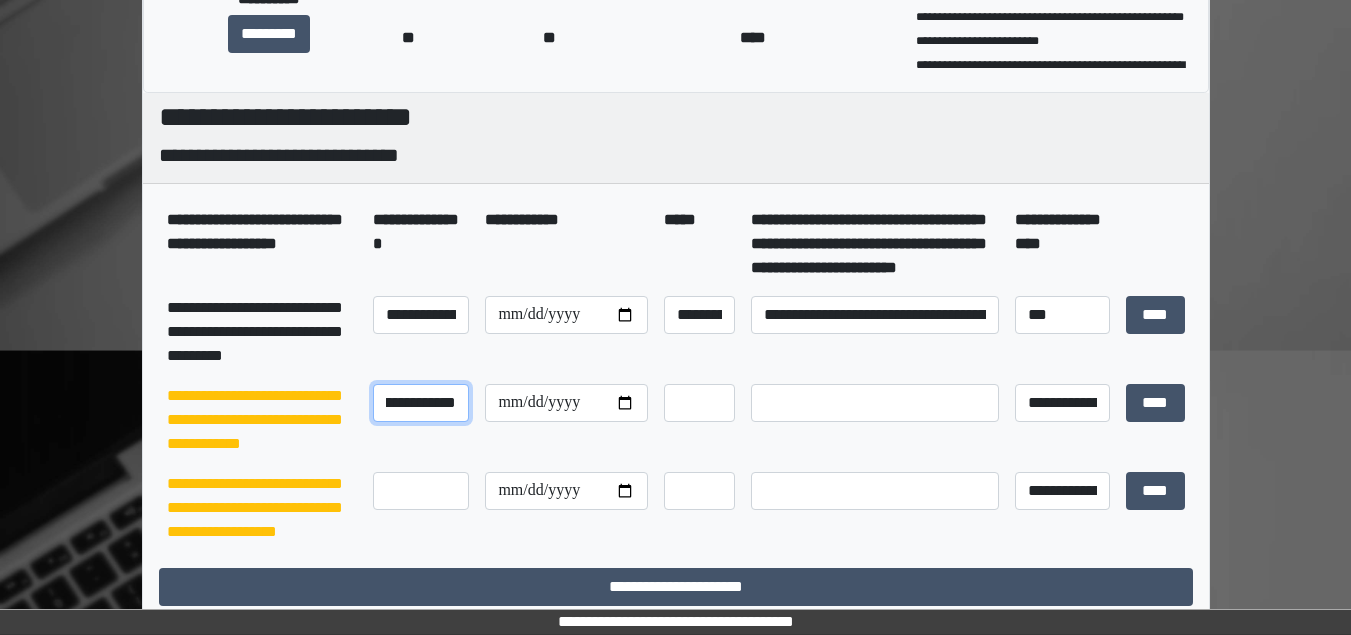 type on "**********" 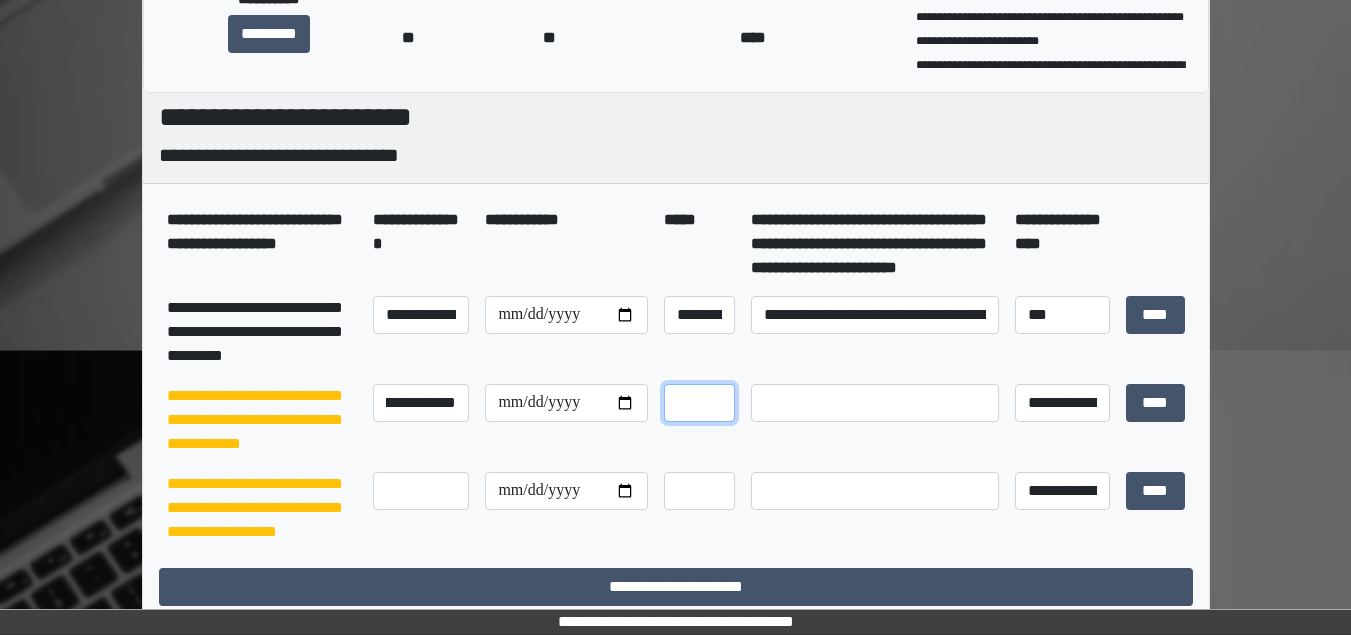 click at bounding box center [699, 403] 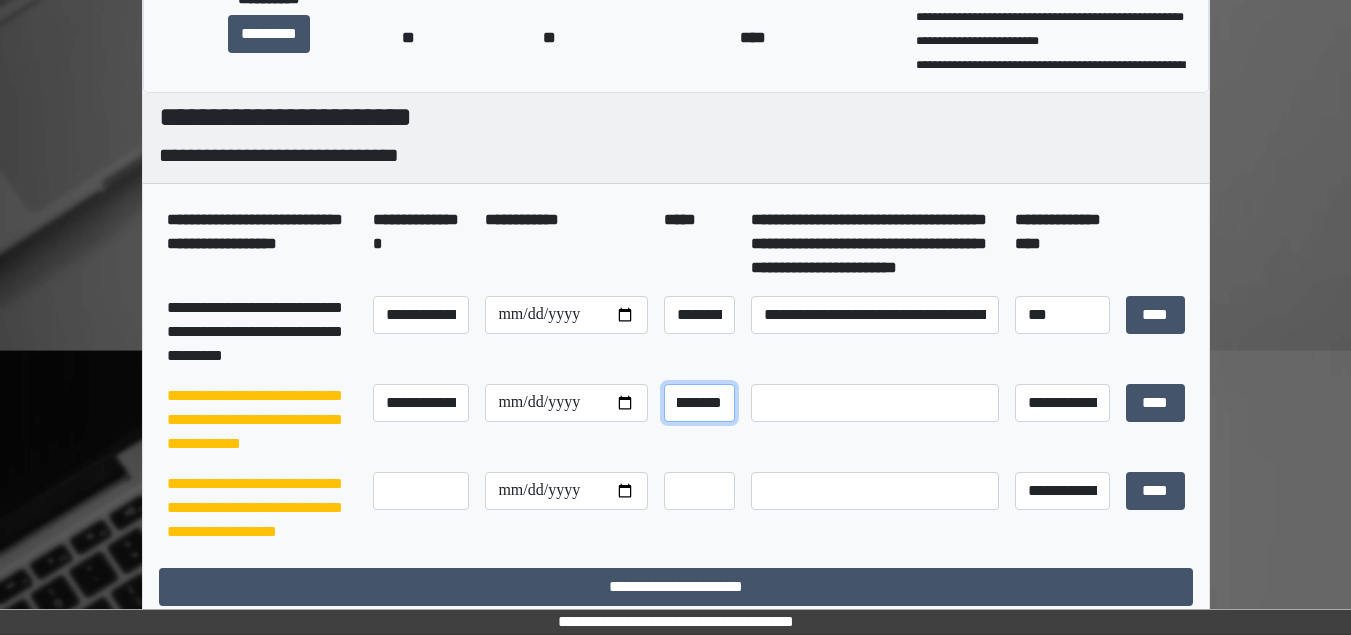 scroll, scrollTop: 0, scrollLeft: 194, axis: horizontal 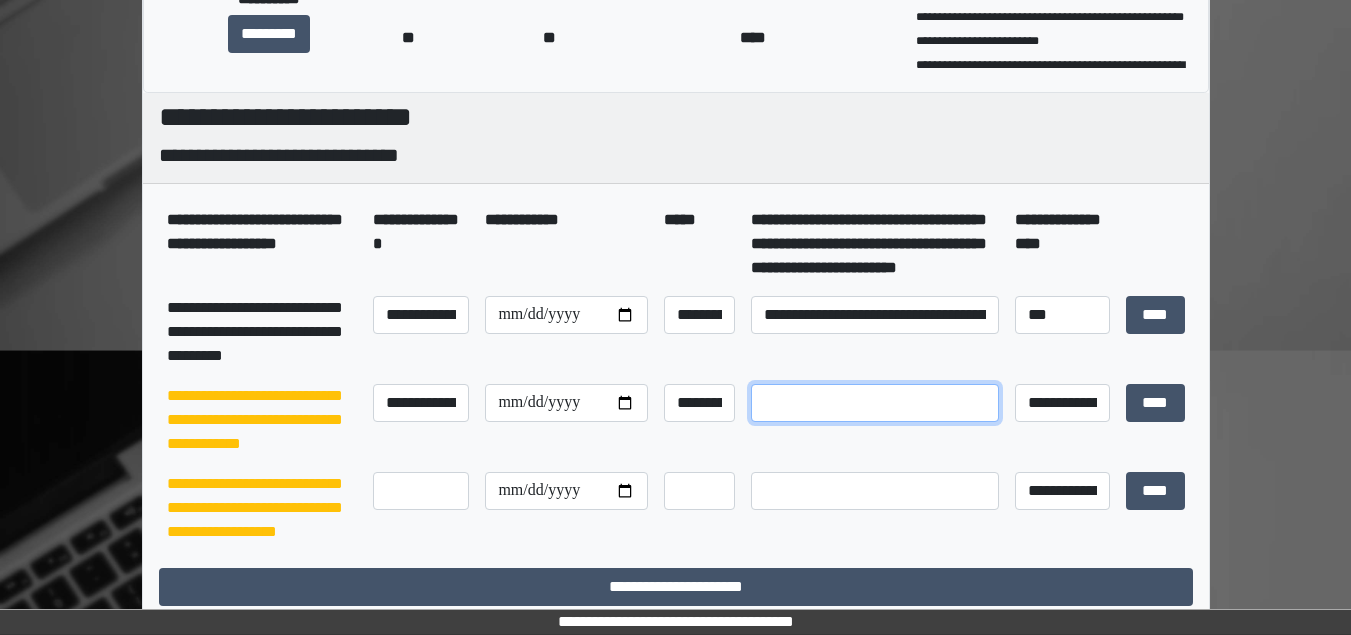 click at bounding box center (874, 403) 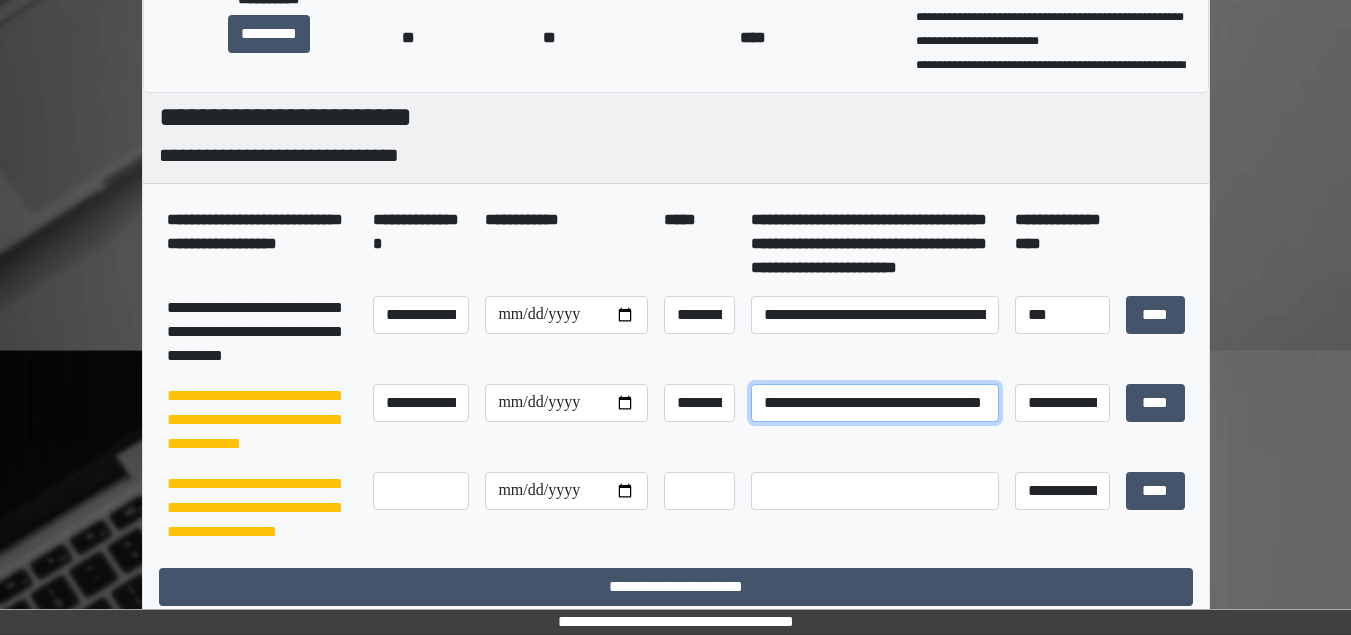 scroll, scrollTop: 0, scrollLeft: 39, axis: horizontal 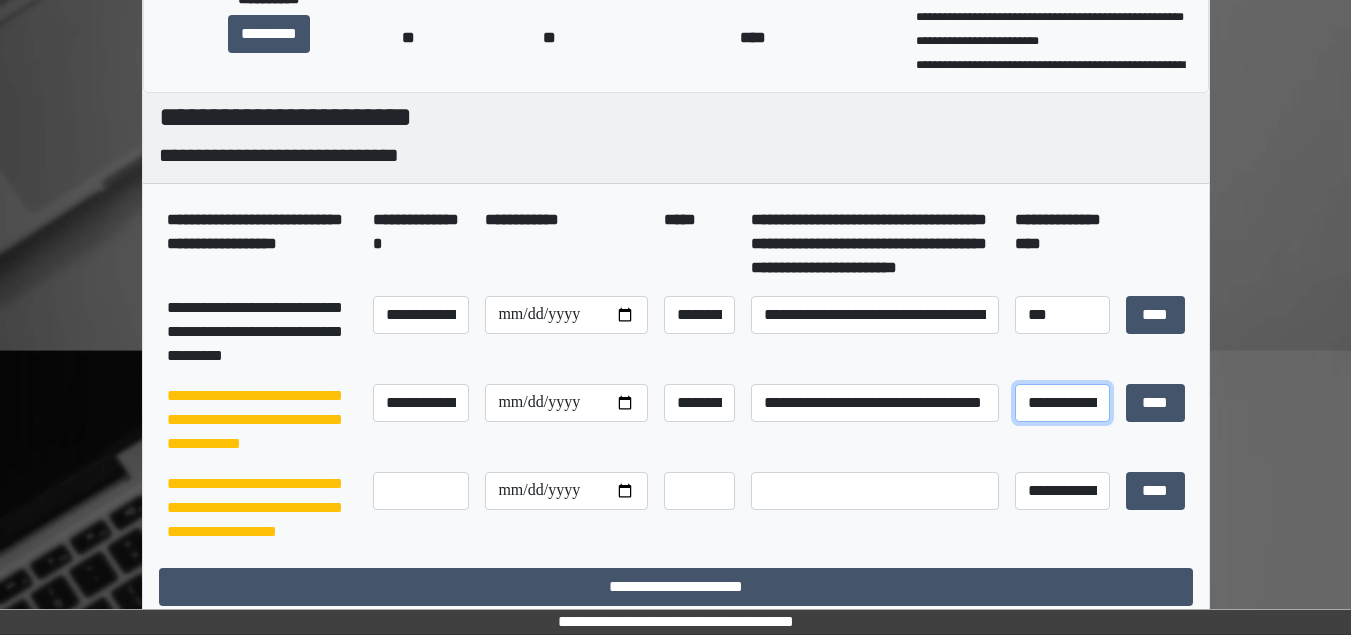 click on "**********" at bounding box center [1062, 403] 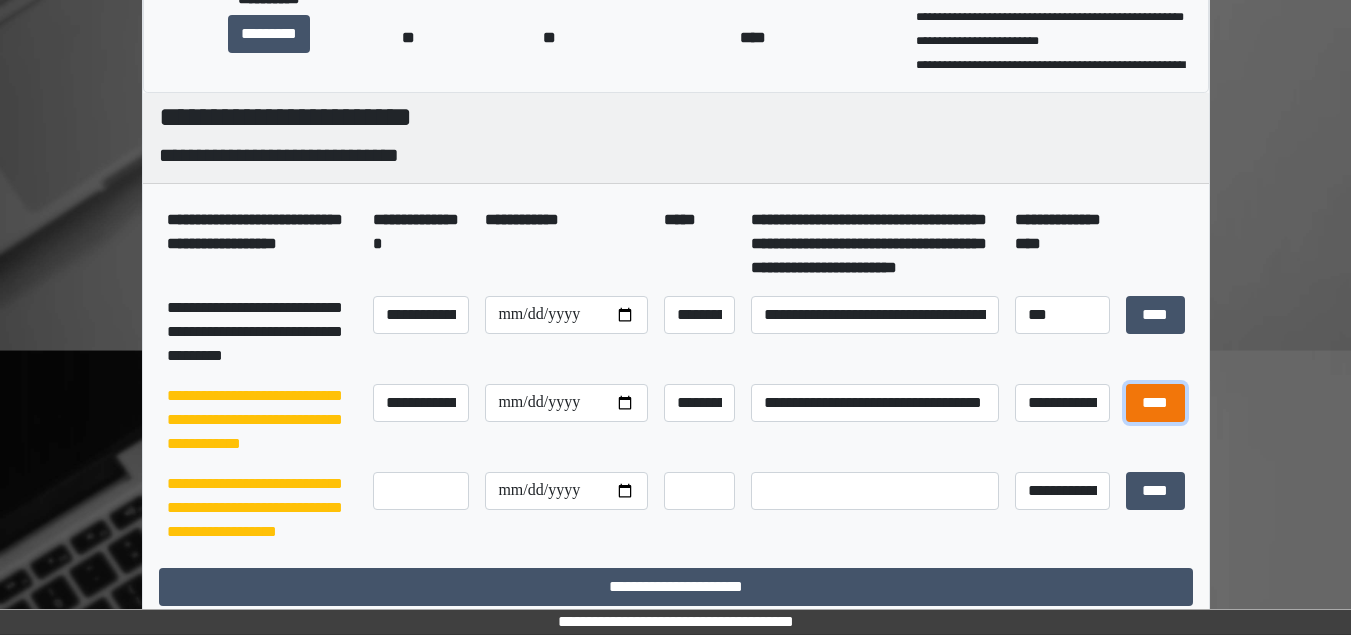 click on "****" at bounding box center [1155, 403] 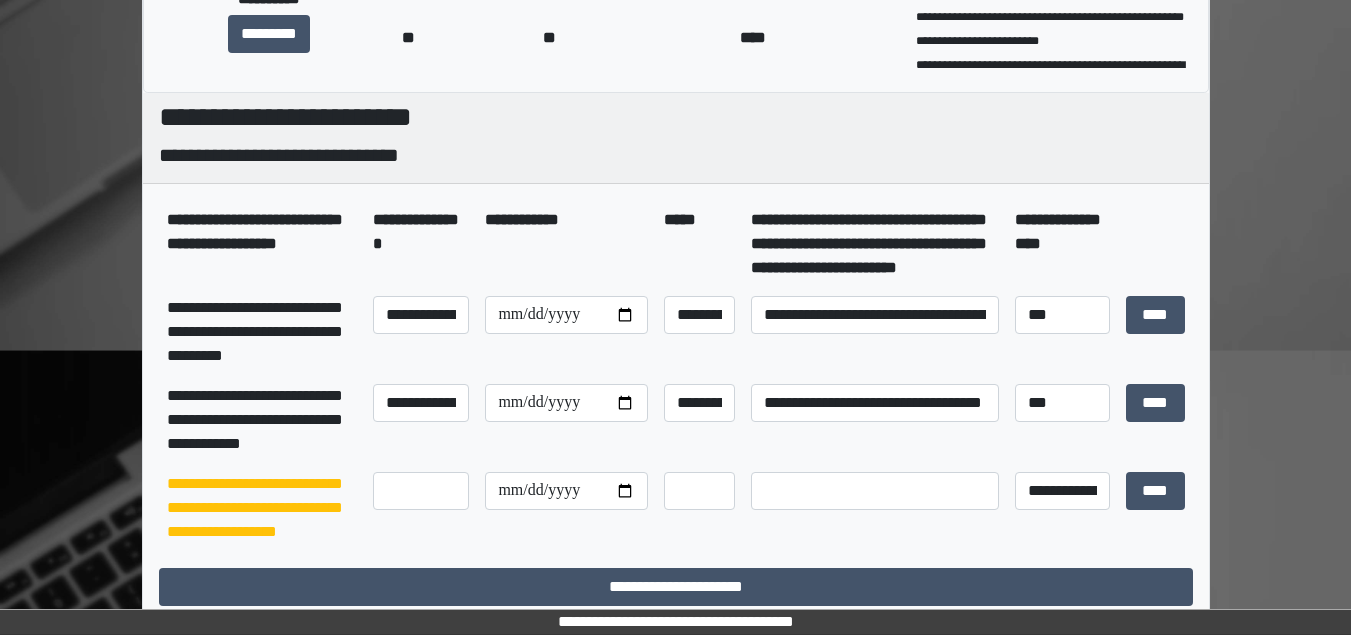 scroll, scrollTop: 498, scrollLeft: 0, axis: vertical 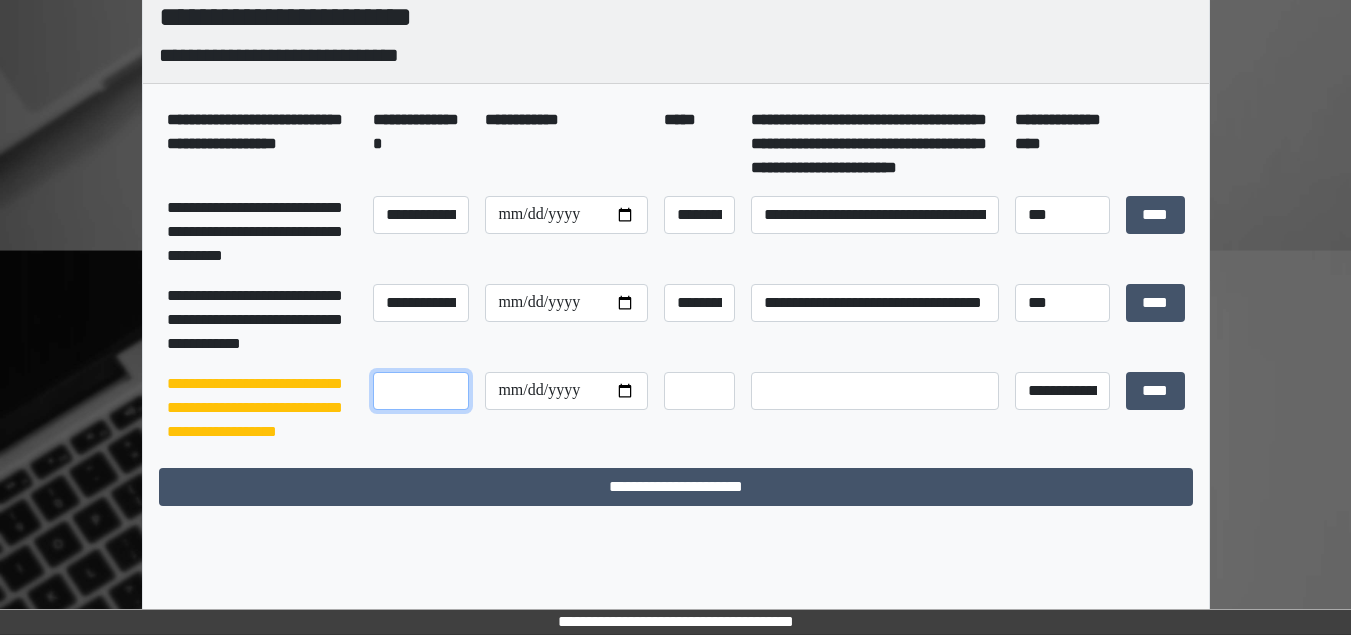 click at bounding box center (421, 391) 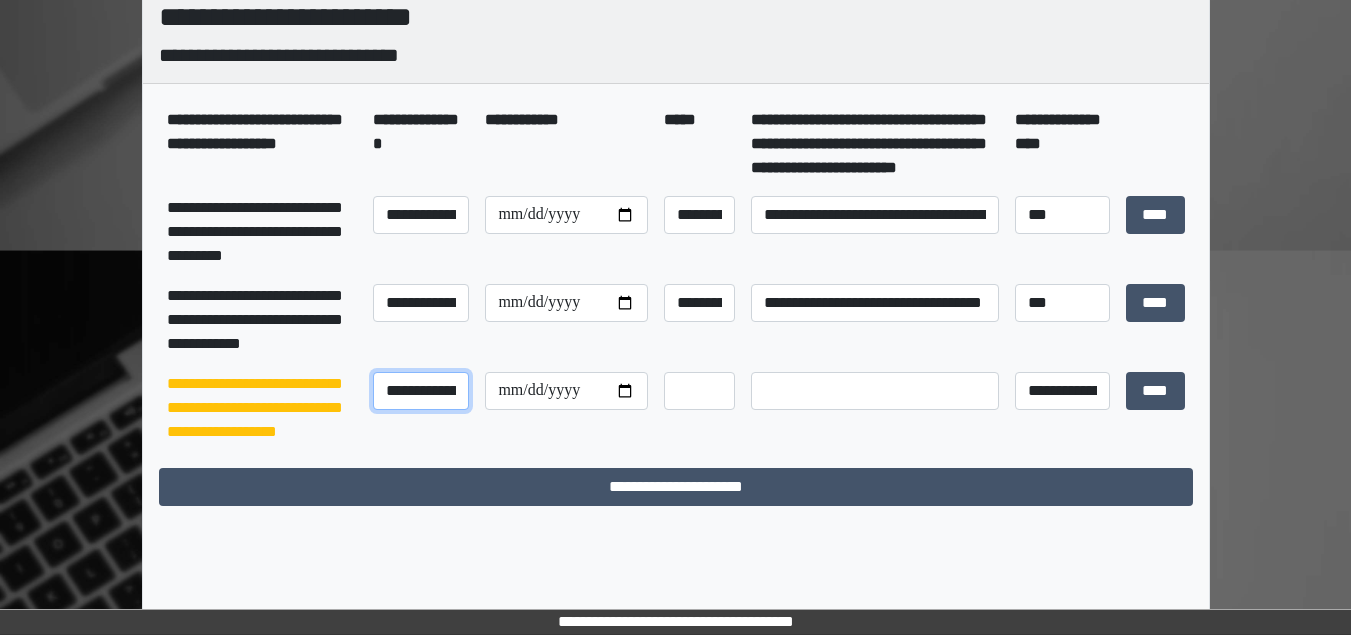 scroll, scrollTop: 0, scrollLeft: 63, axis: horizontal 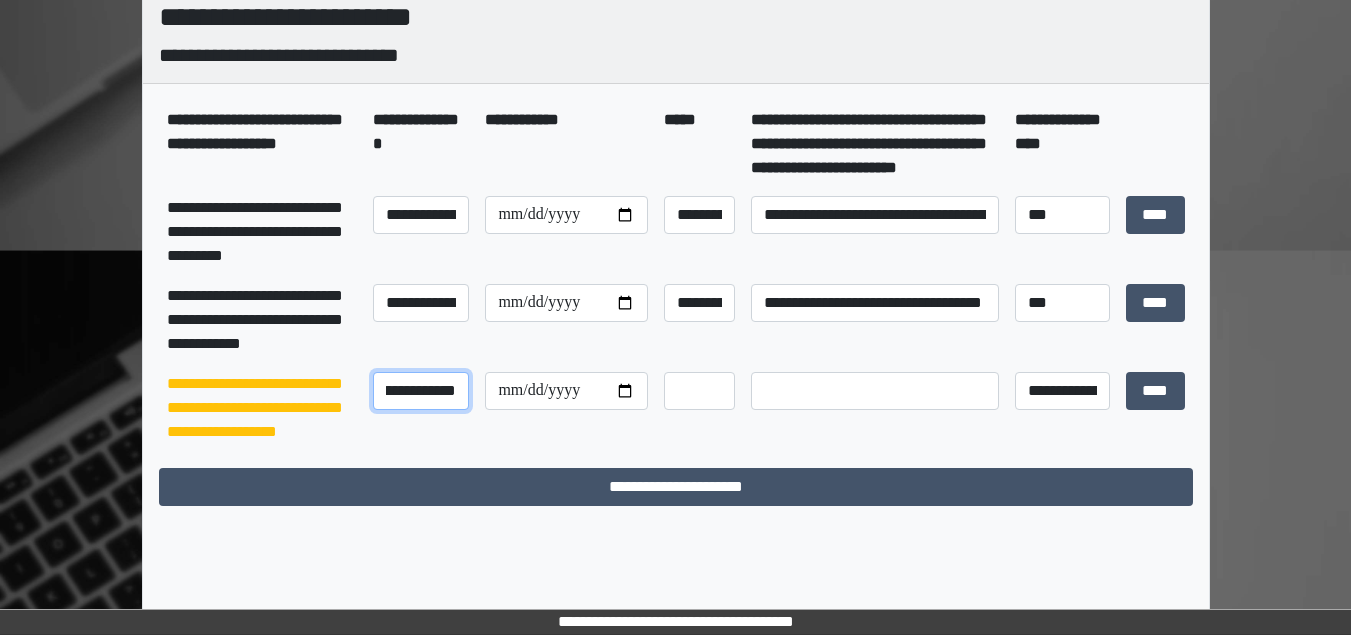type on "**********" 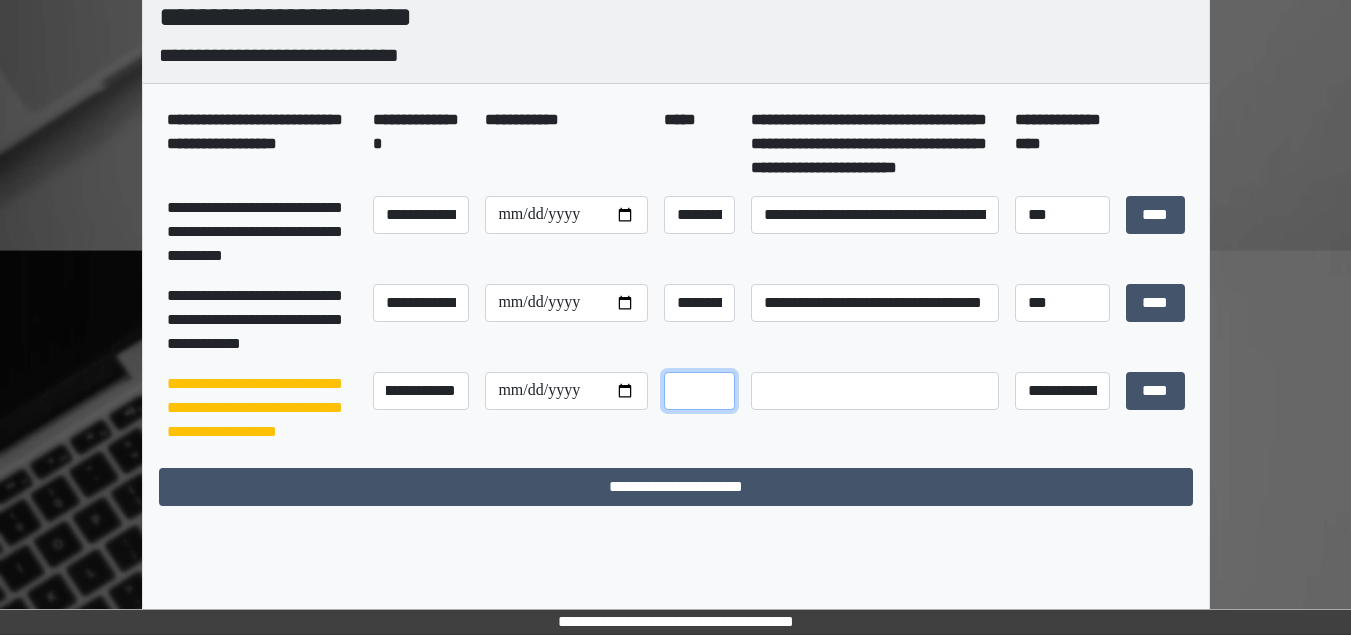 scroll, scrollTop: 0, scrollLeft: 0, axis: both 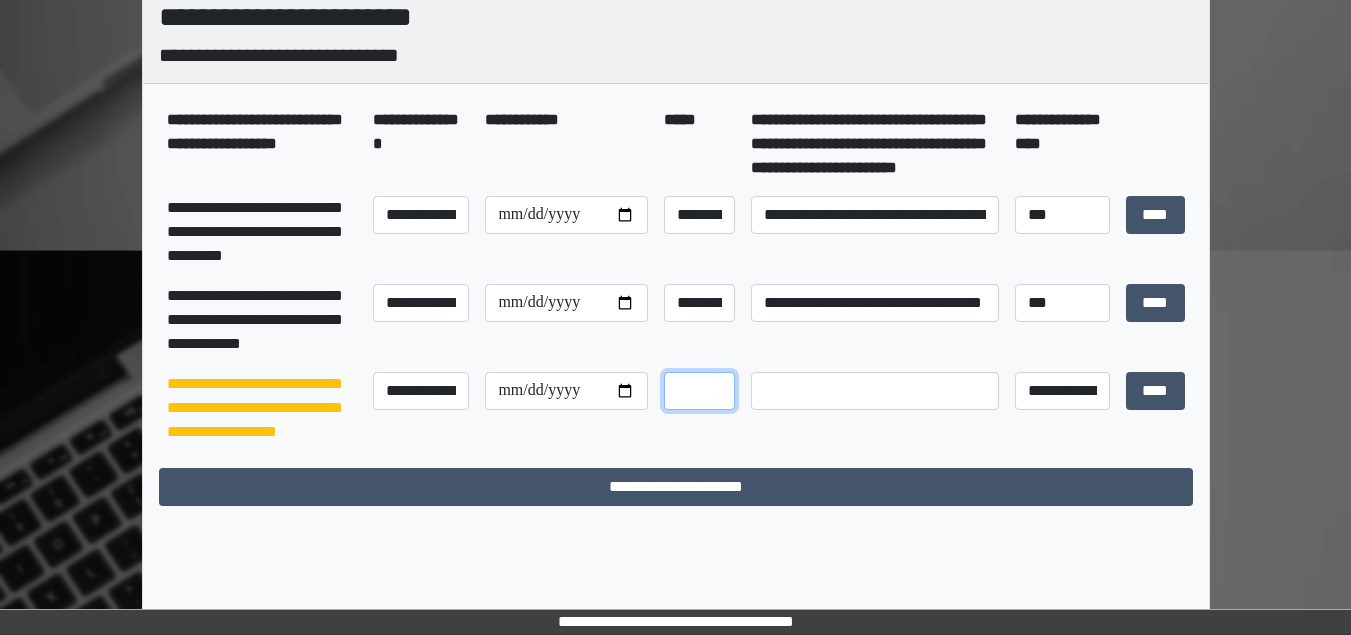 click at bounding box center [699, 391] 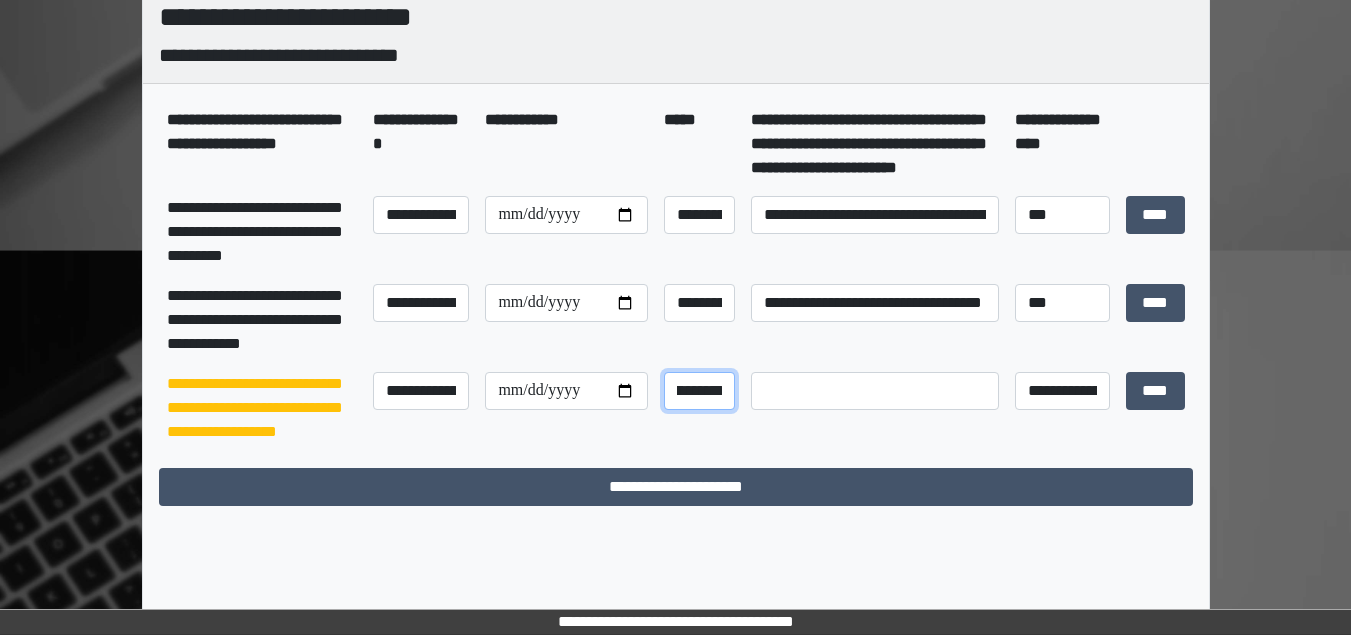 scroll, scrollTop: 0, scrollLeft: 19, axis: horizontal 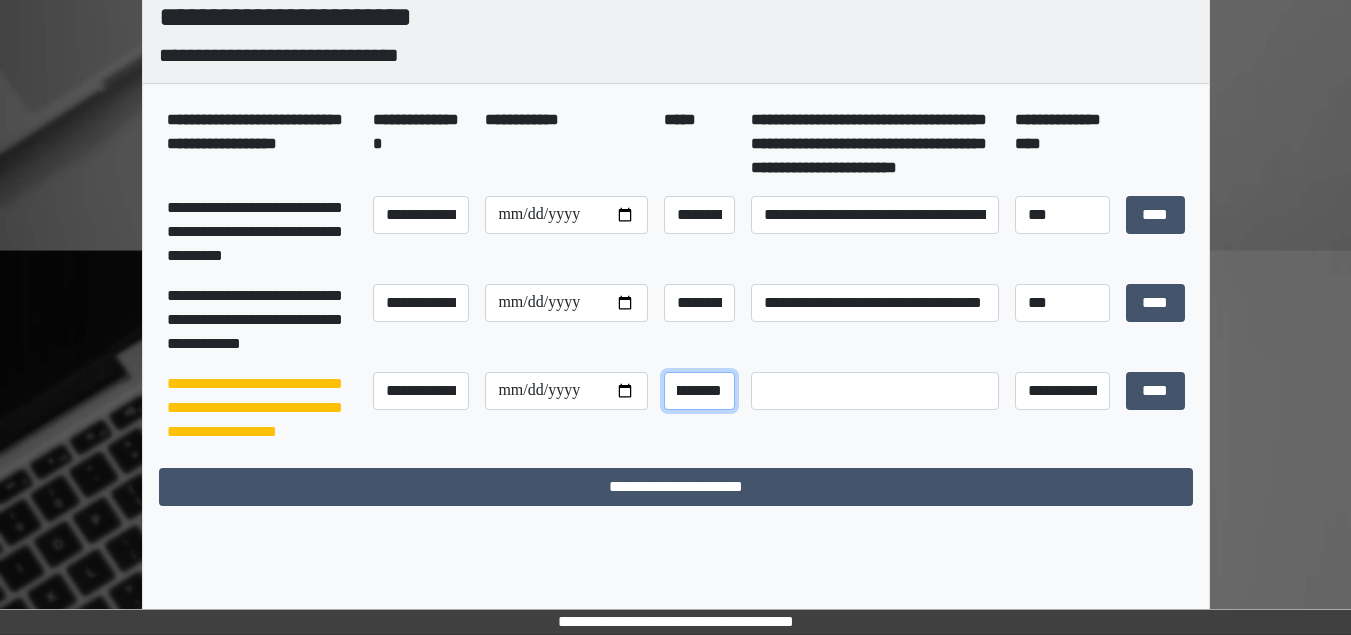 type on "*********" 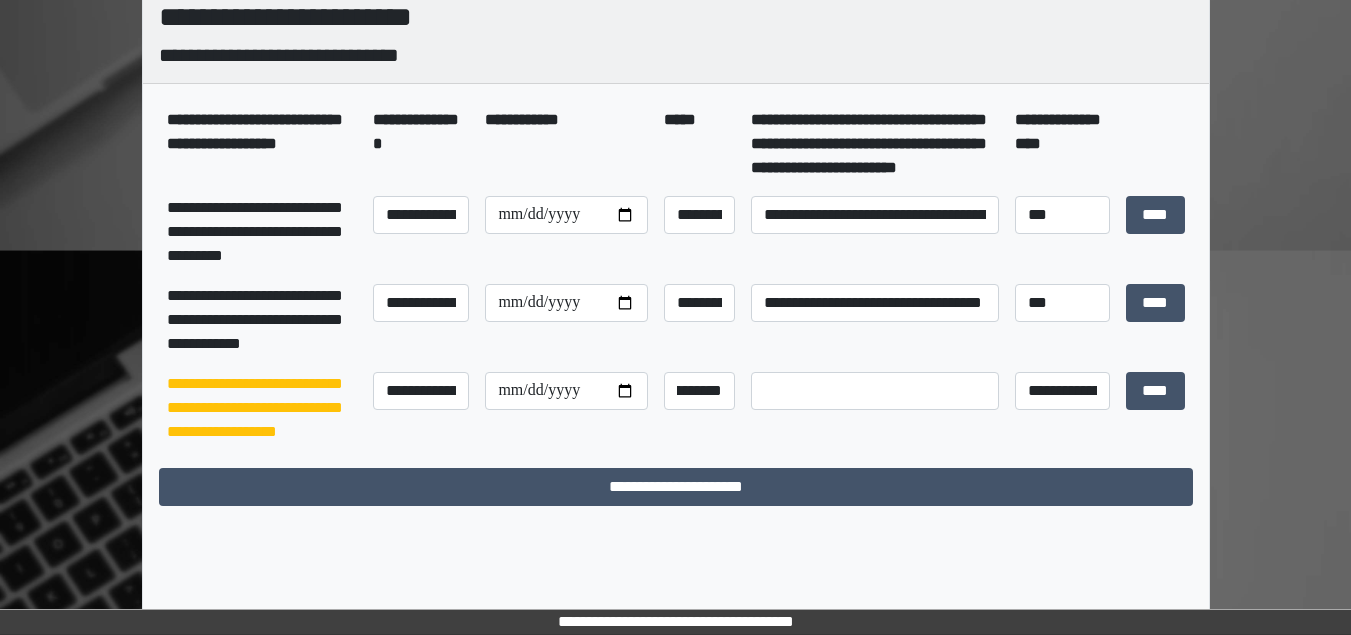 scroll, scrollTop: 0, scrollLeft: 0, axis: both 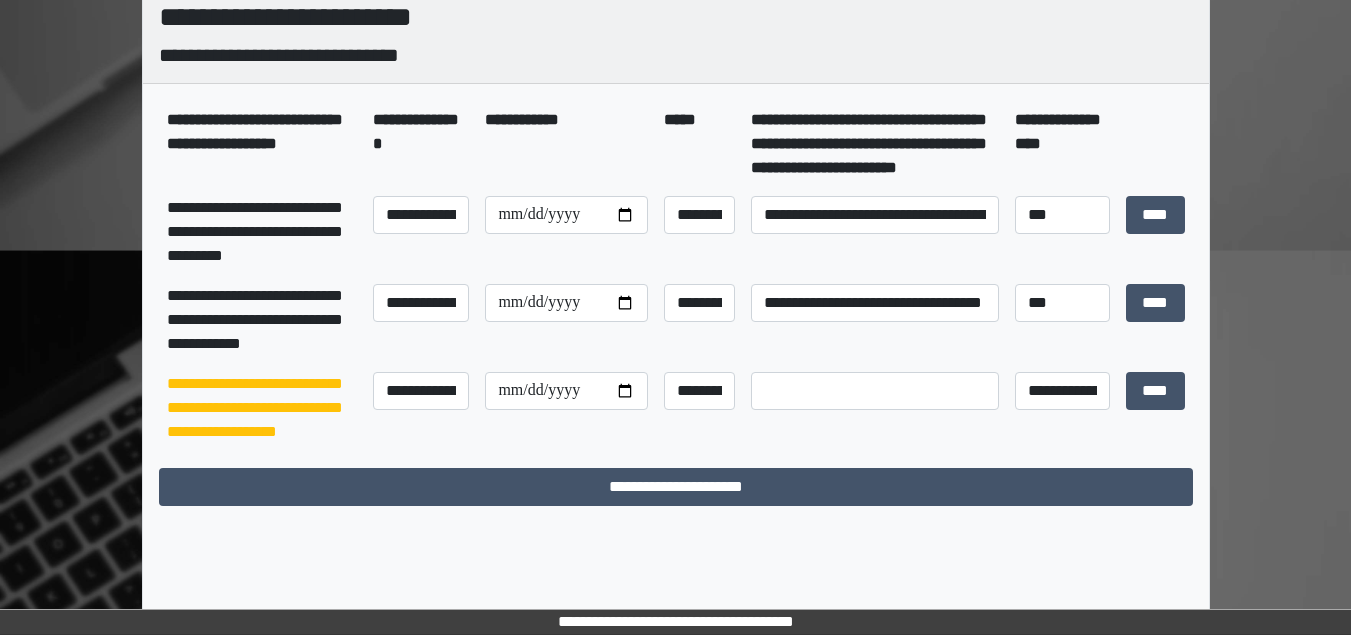 click at bounding box center [874, 408] 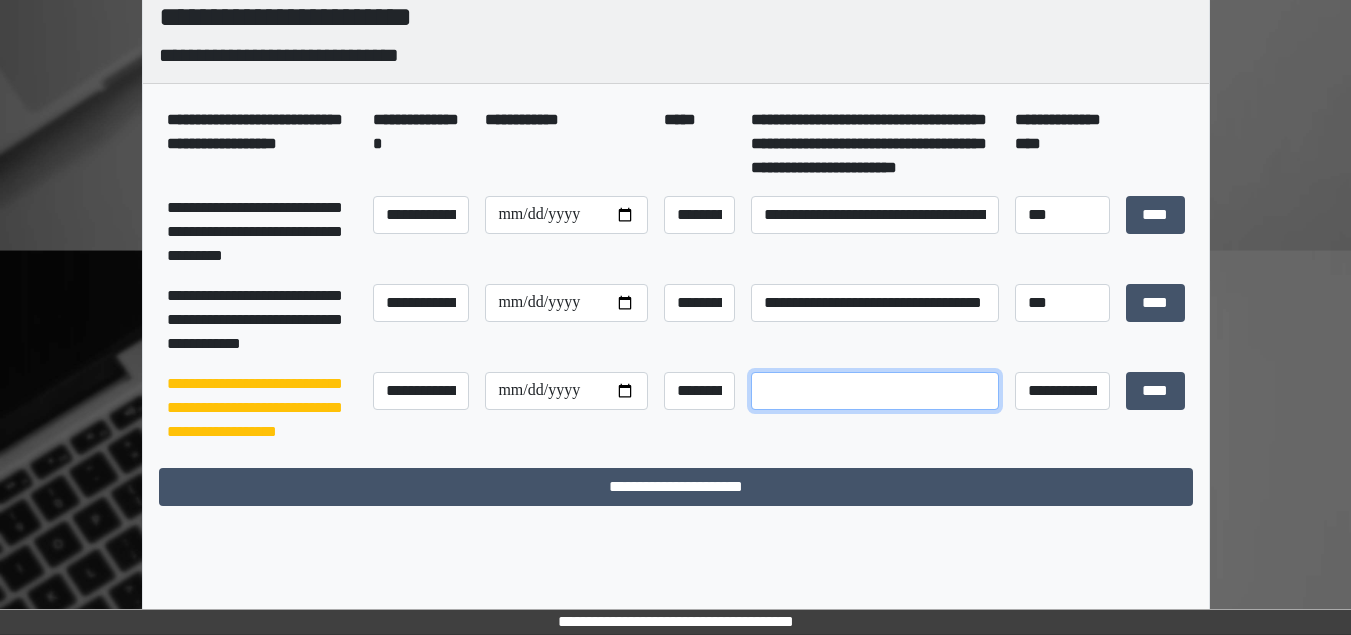 click at bounding box center [874, 391] 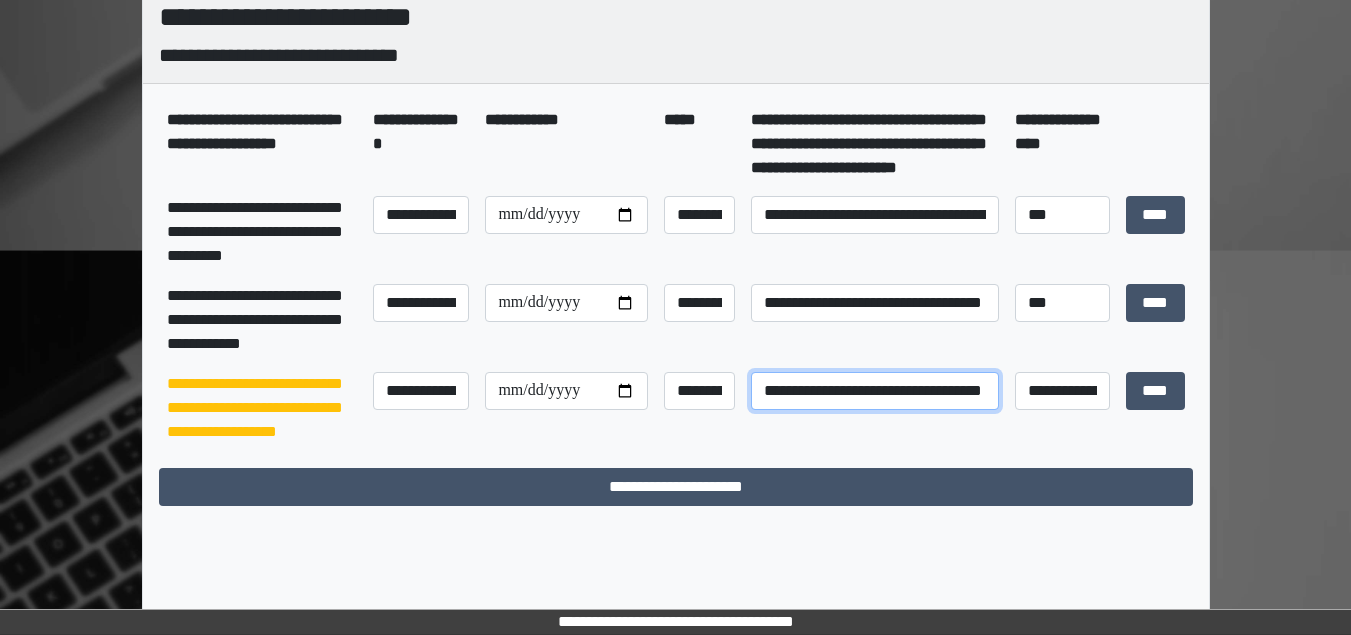 scroll, scrollTop: 0, scrollLeft: 44, axis: horizontal 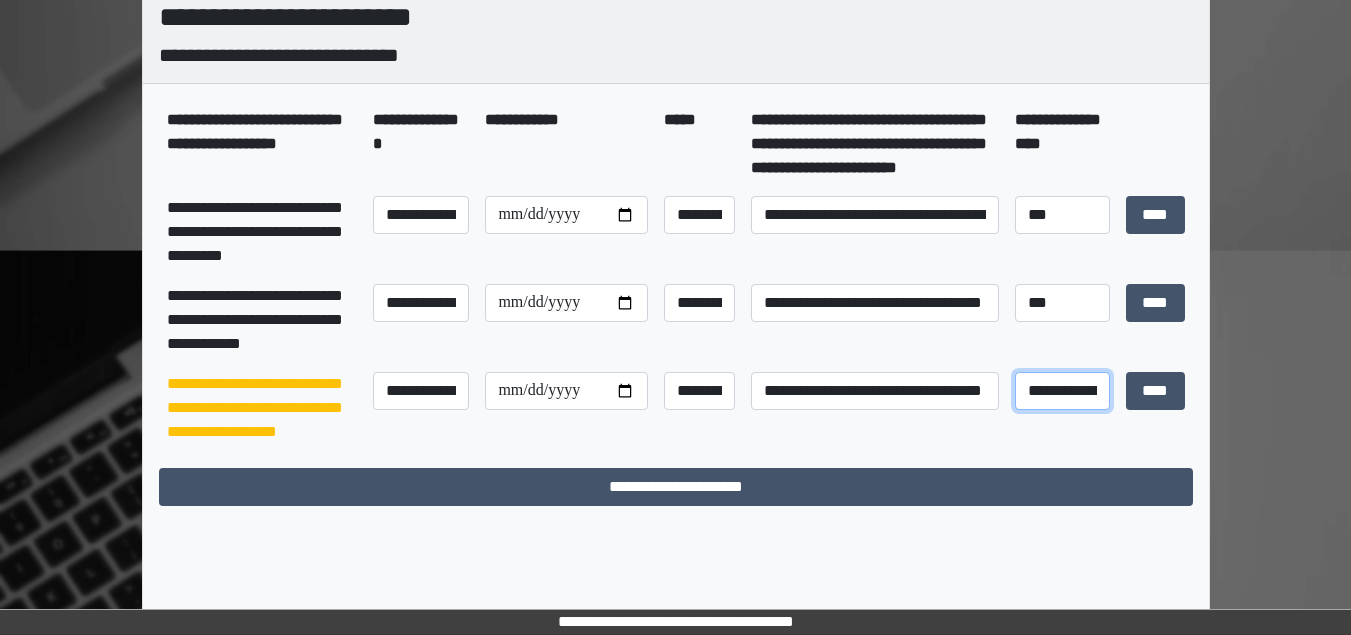 click on "**********" at bounding box center [1062, 391] 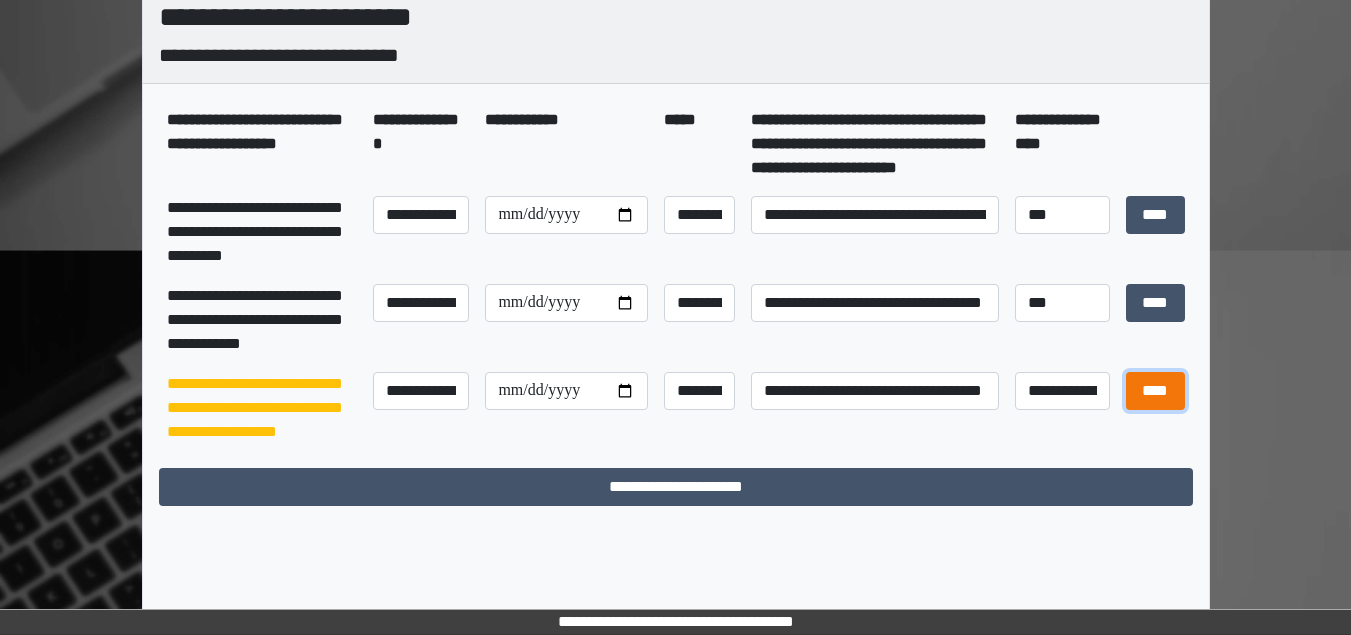 click on "****" at bounding box center [1155, 391] 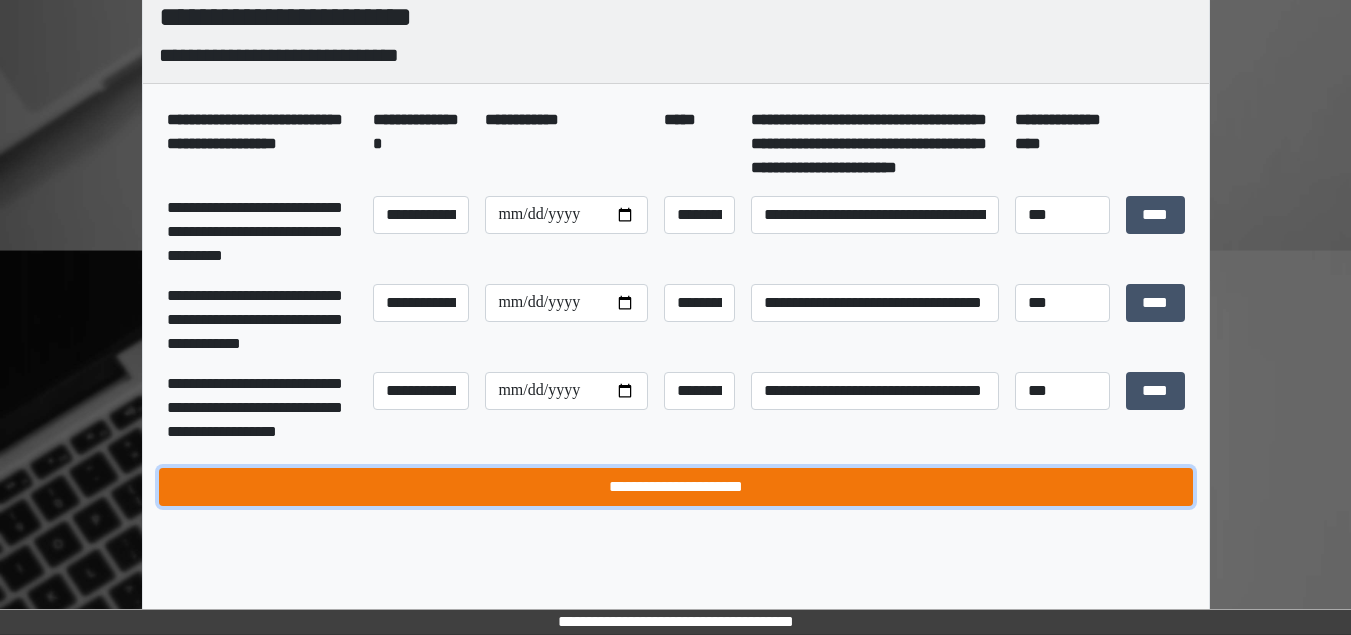 click on "**********" at bounding box center [676, 487] 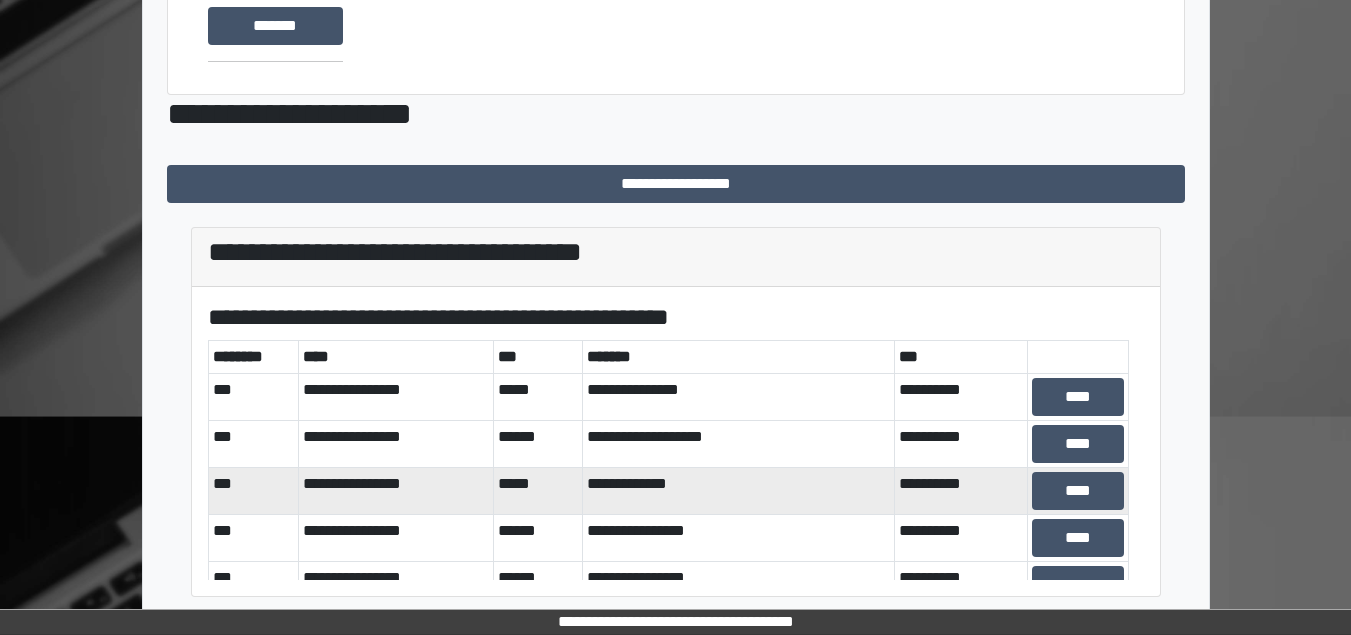 scroll, scrollTop: 335, scrollLeft: 0, axis: vertical 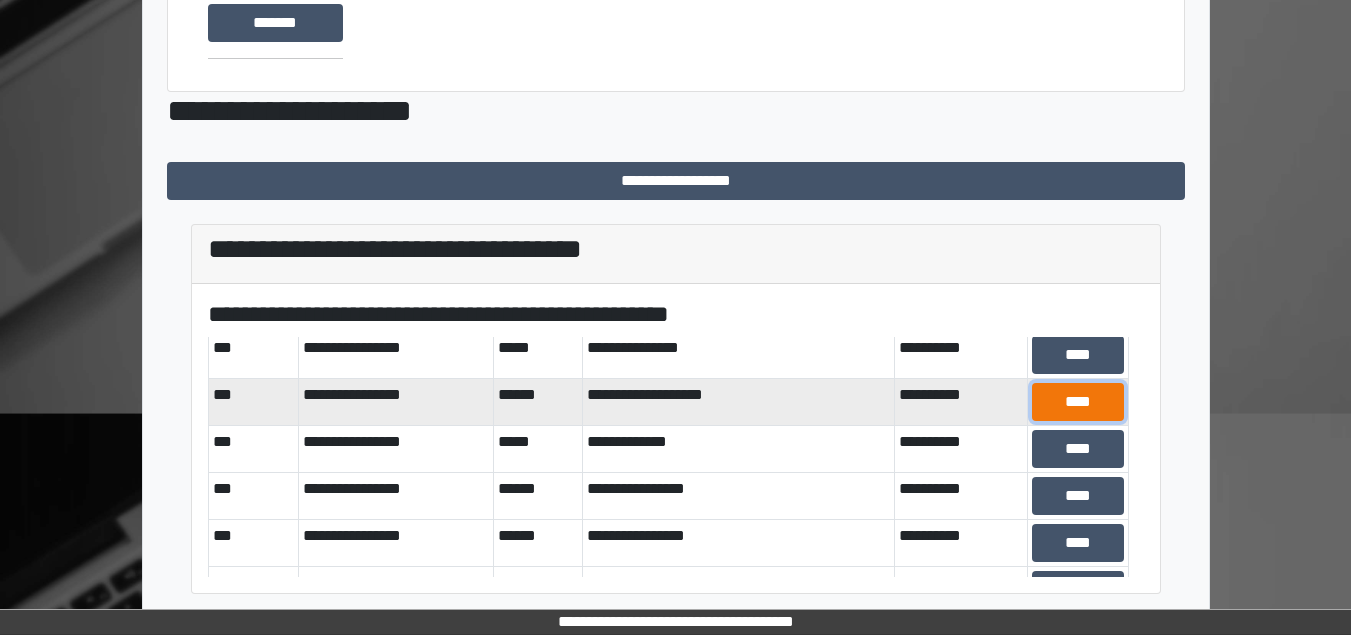 click on "****" at bounding box center (1078, 355) 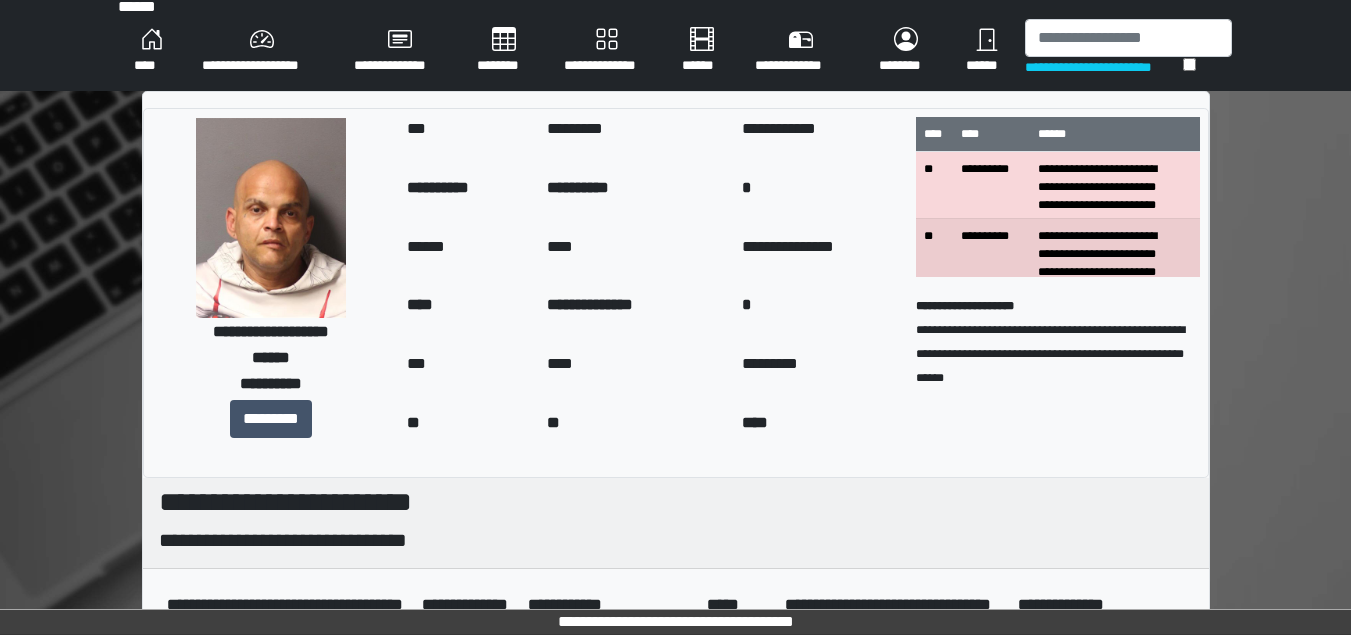 scroll, scrollTop: 0, scrollLeft: 0, axis: both 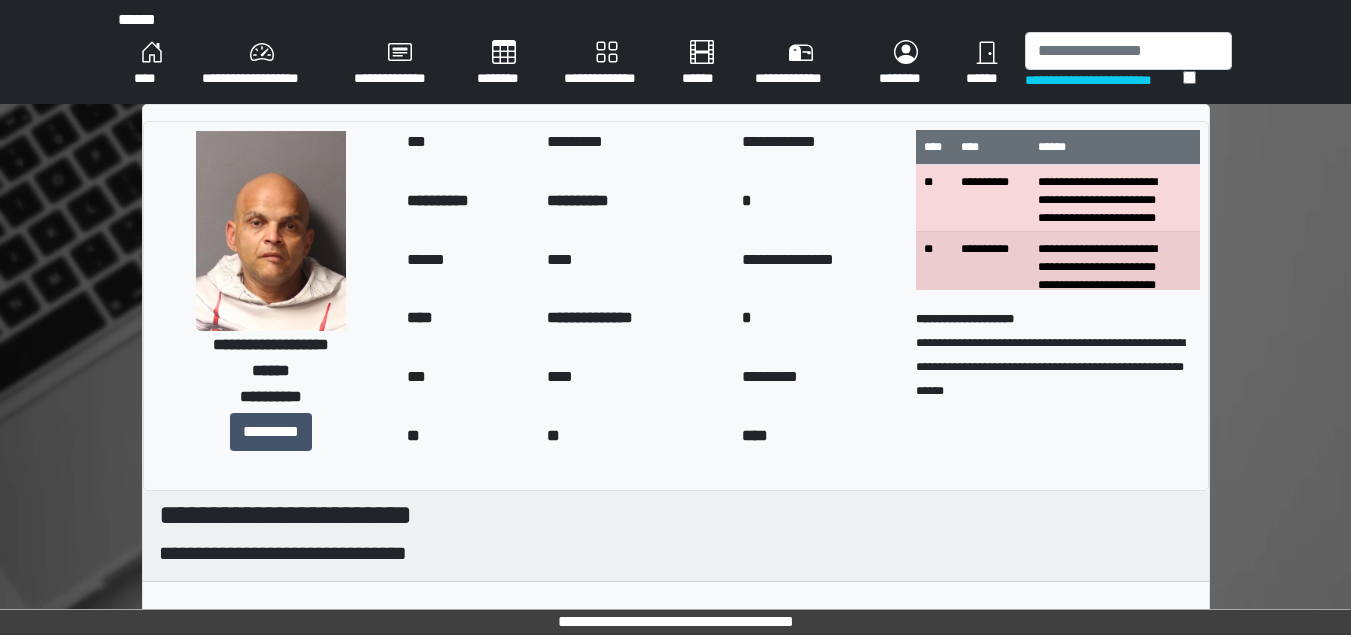 click on "****" at bounding box center (152, 64) 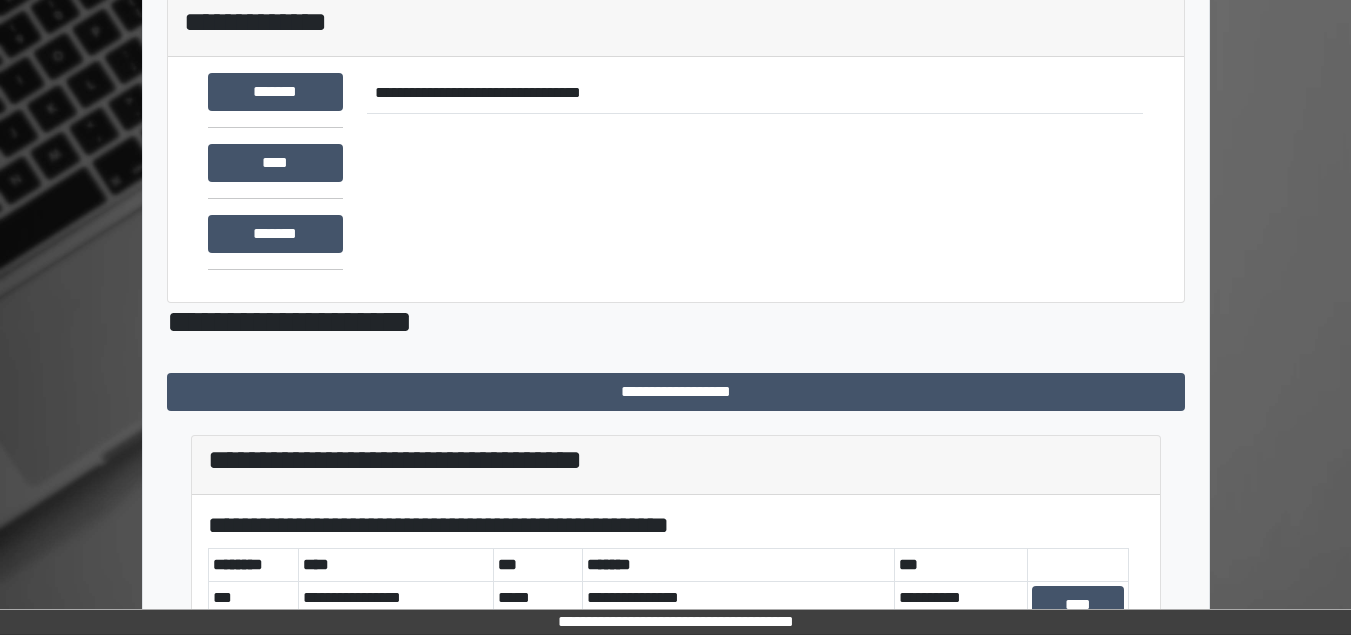 scroll, scrollTop: 335, scrollLeft: 0, axis: vertical 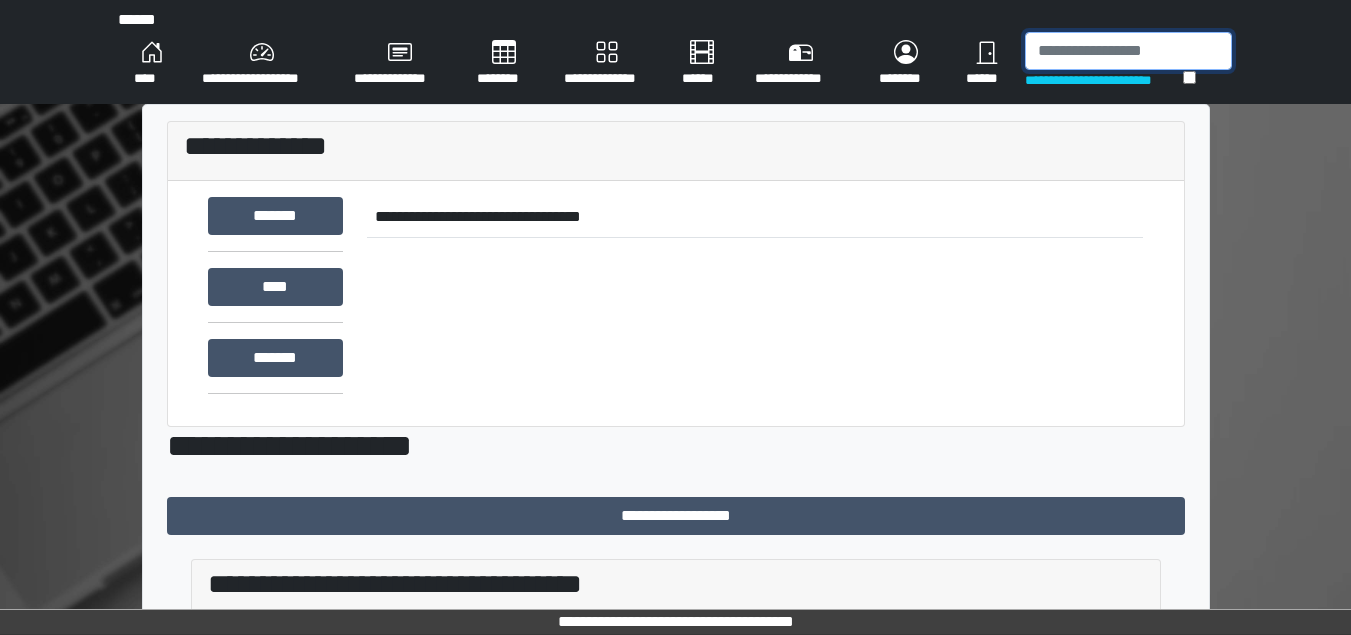 click at bounding box center (1128, 51) 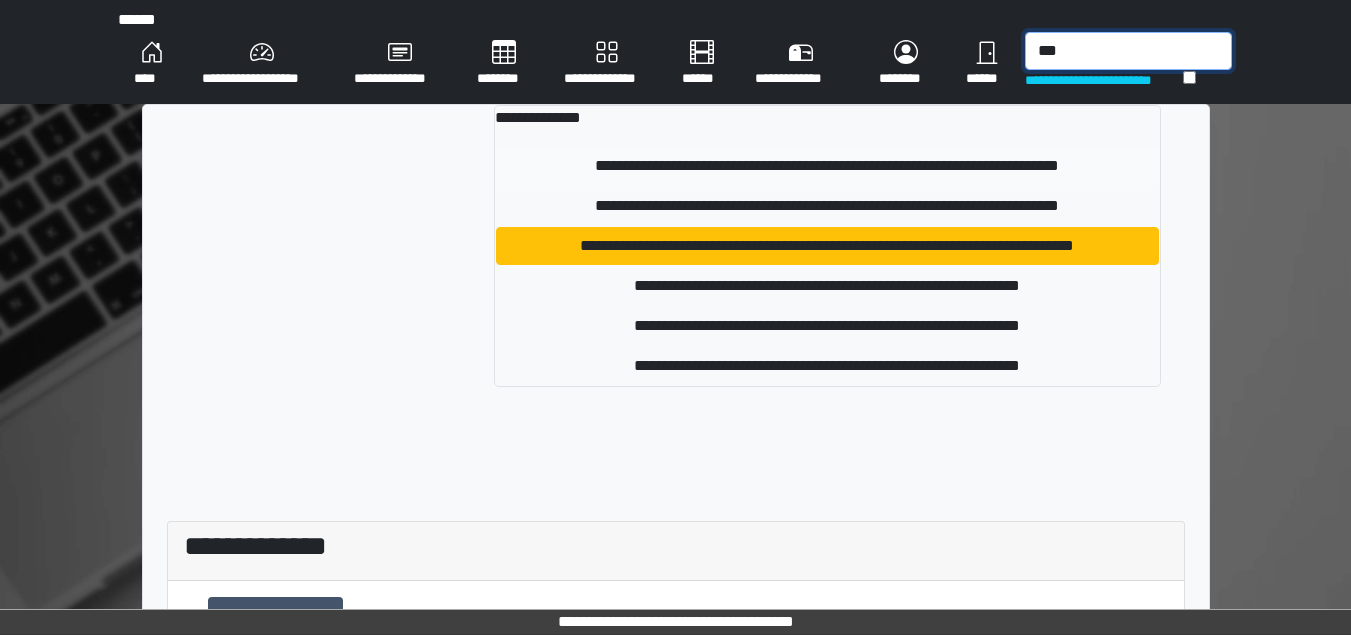 type on "***" 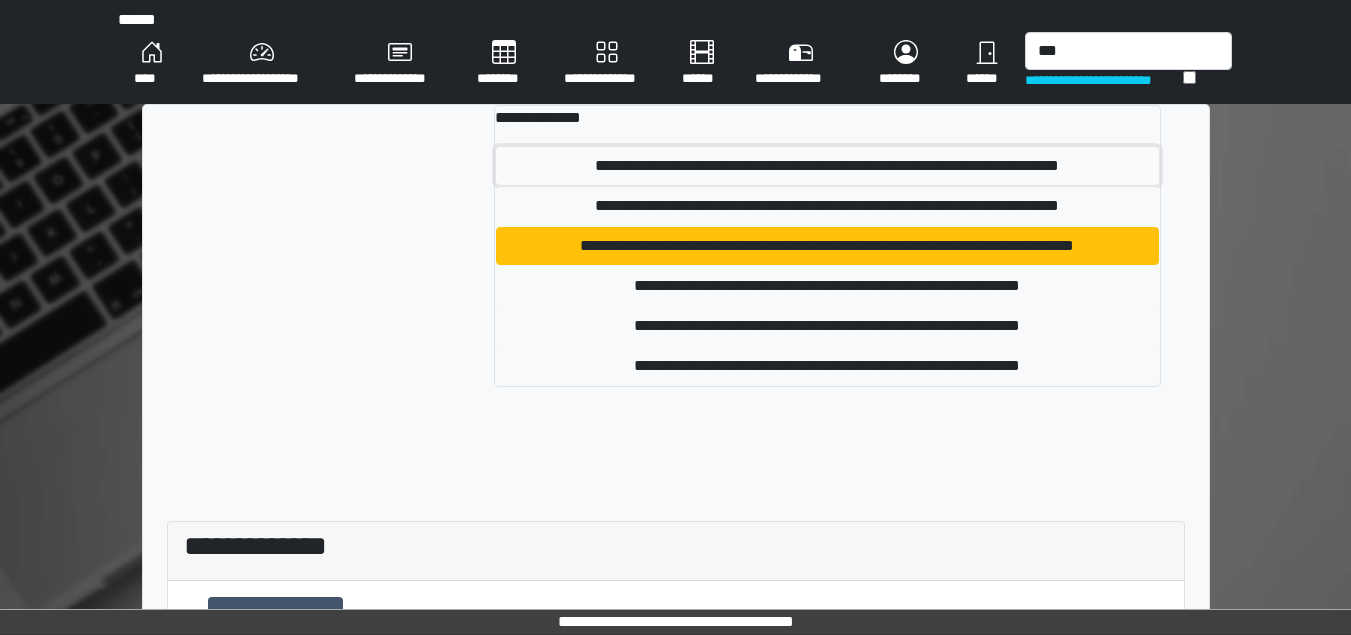 click on "**********" at bounding box center (827, 166) 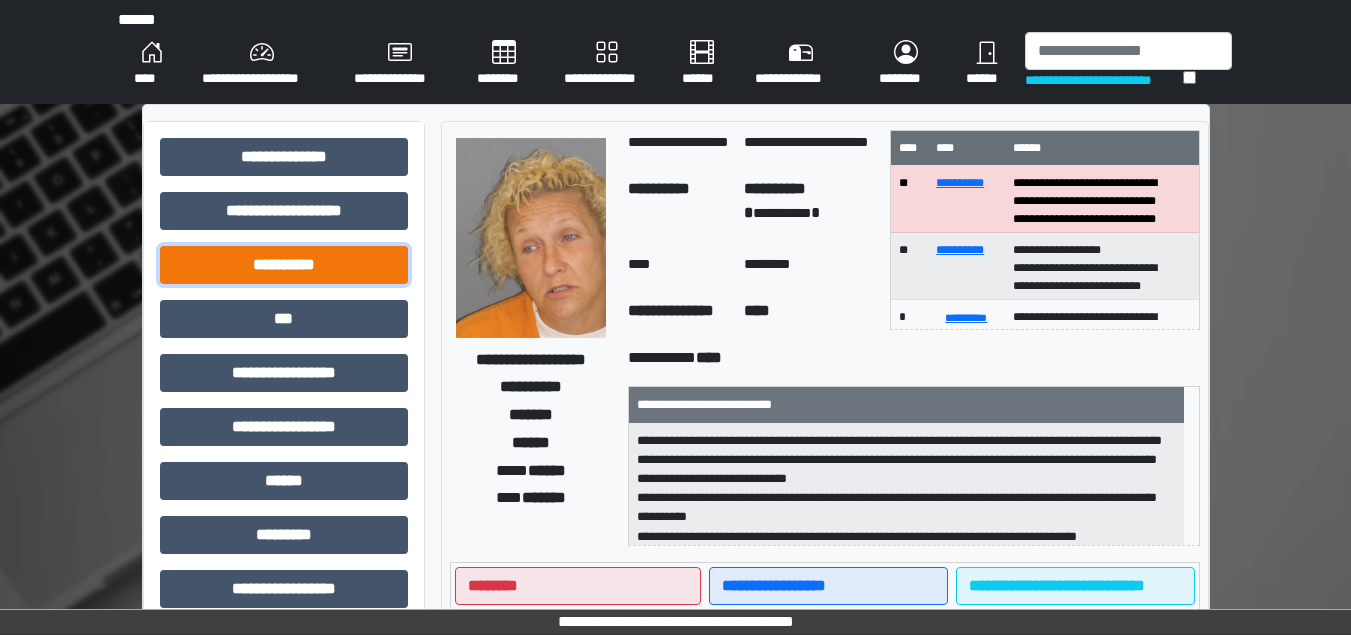 click on "**********" at bounding box center [284, 157] 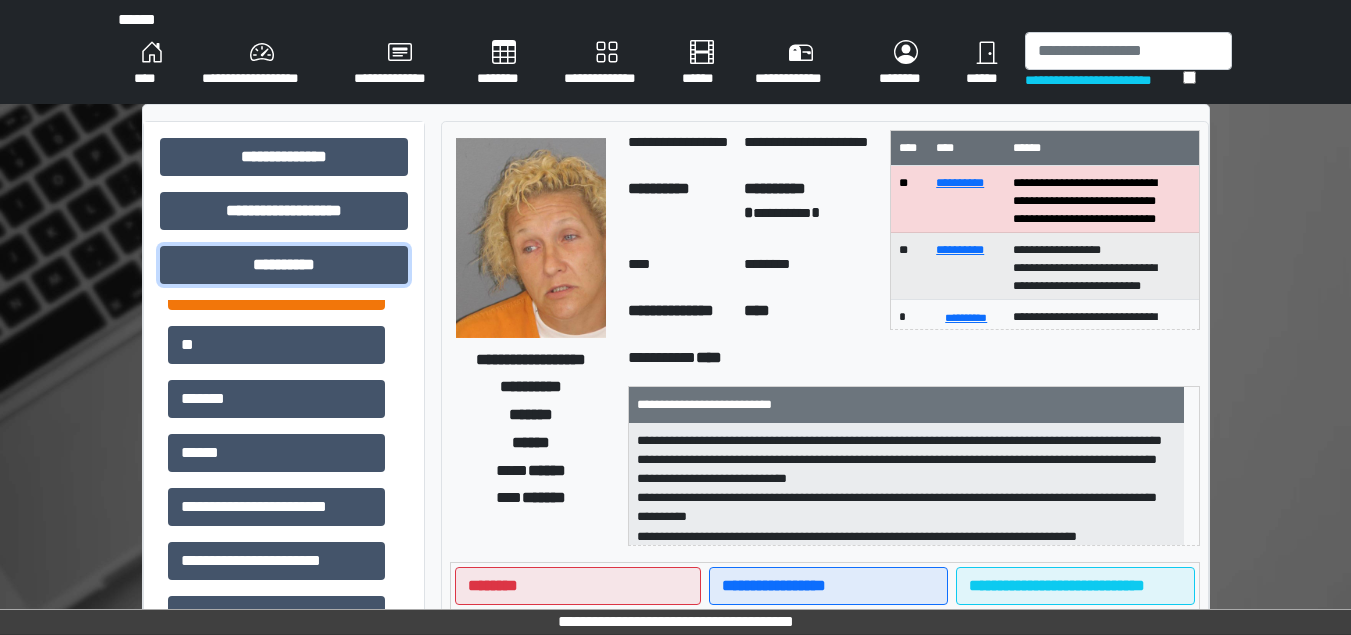 scroll, scrollTop: 202, scrollLeft: 0, axis: vertical 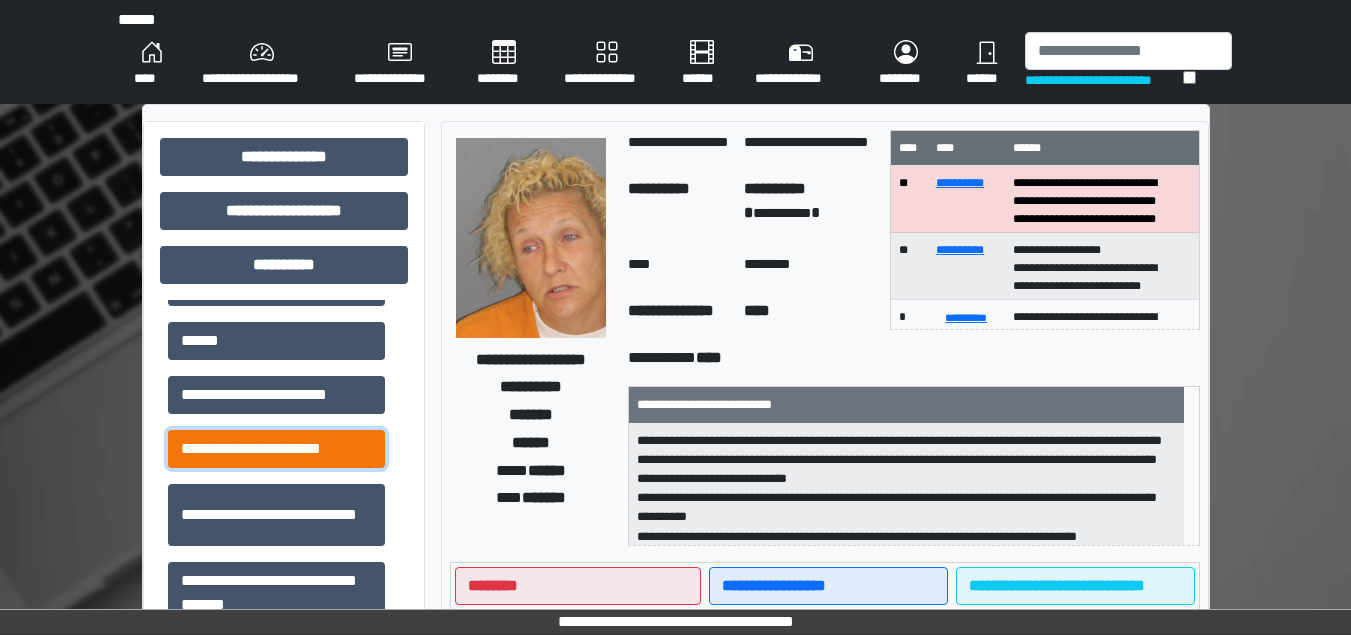 click on "**********" at bounding box center (276, 125) 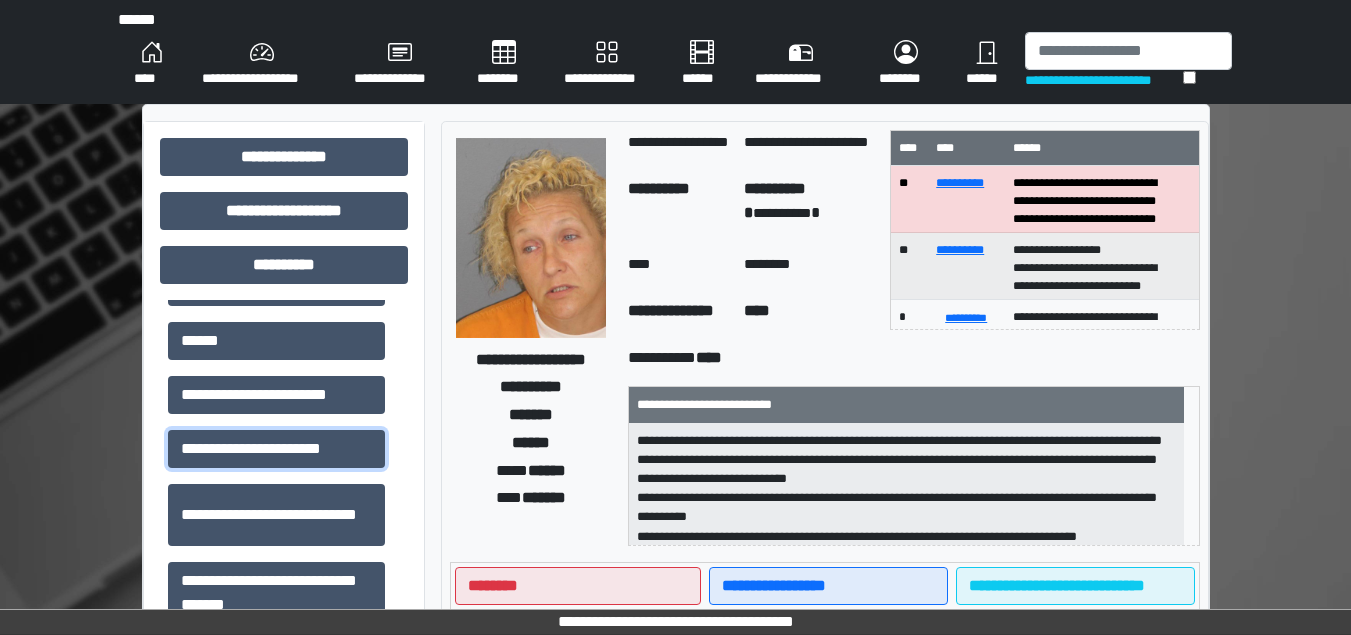 scroll, scrollTop: 2, scrollLeft: 0, axis: vertical 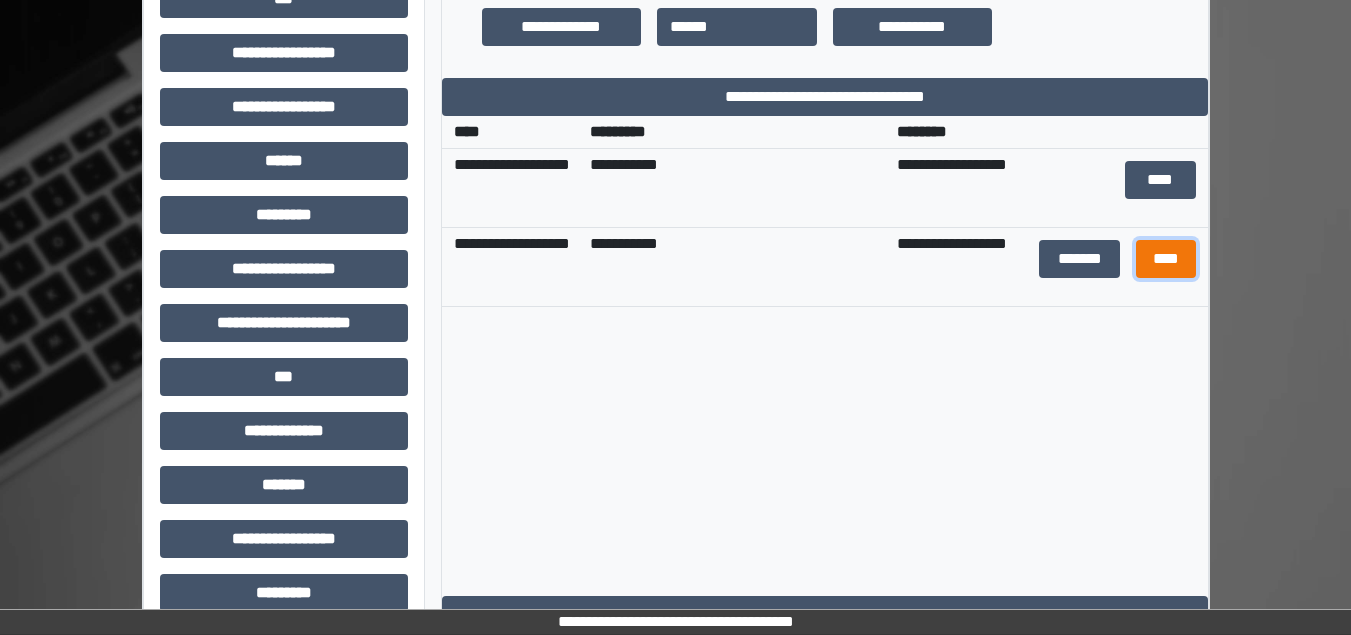 click on "****" at bounding box center [1166, 259] 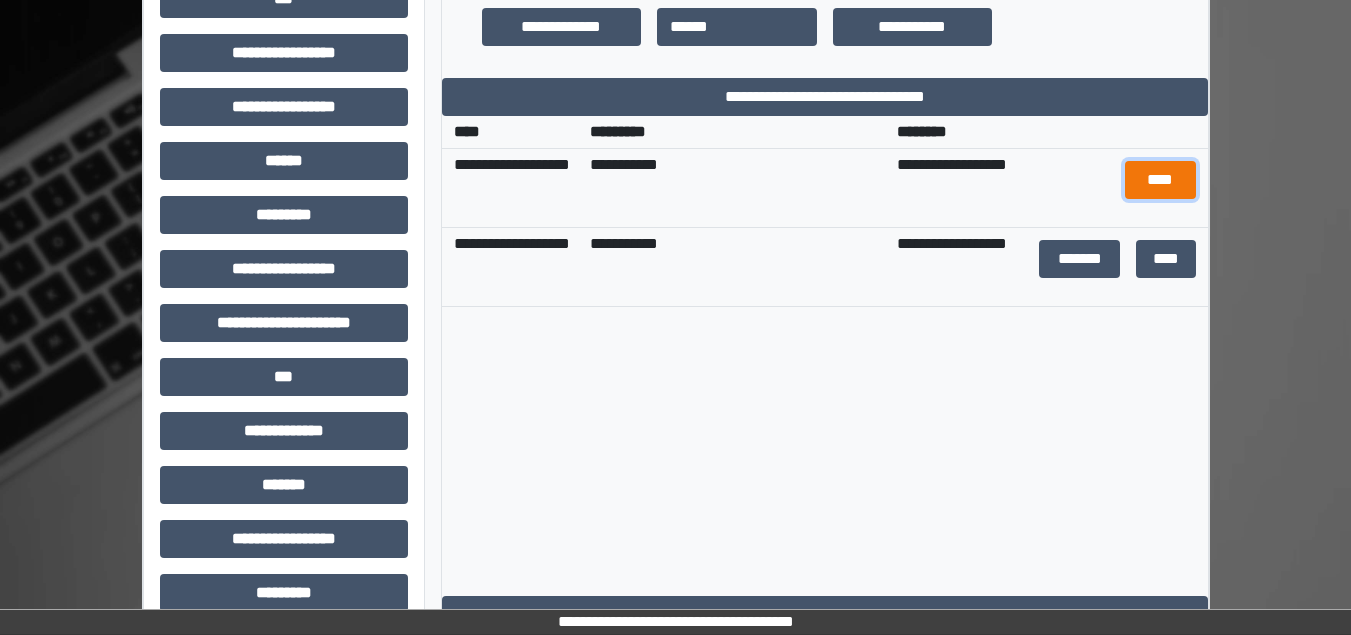 click on "****" at bounding box center [1160, 180] 